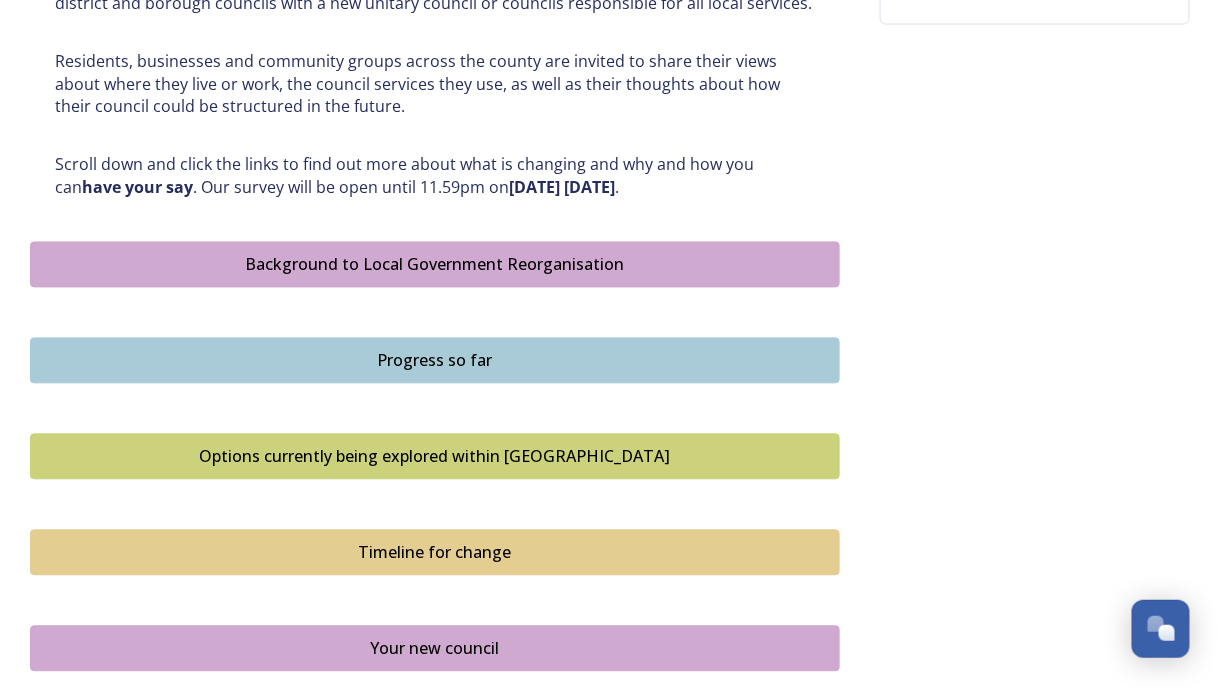 scroll, scrollTop: 1100, scrollLeft: 0, axis: vertical 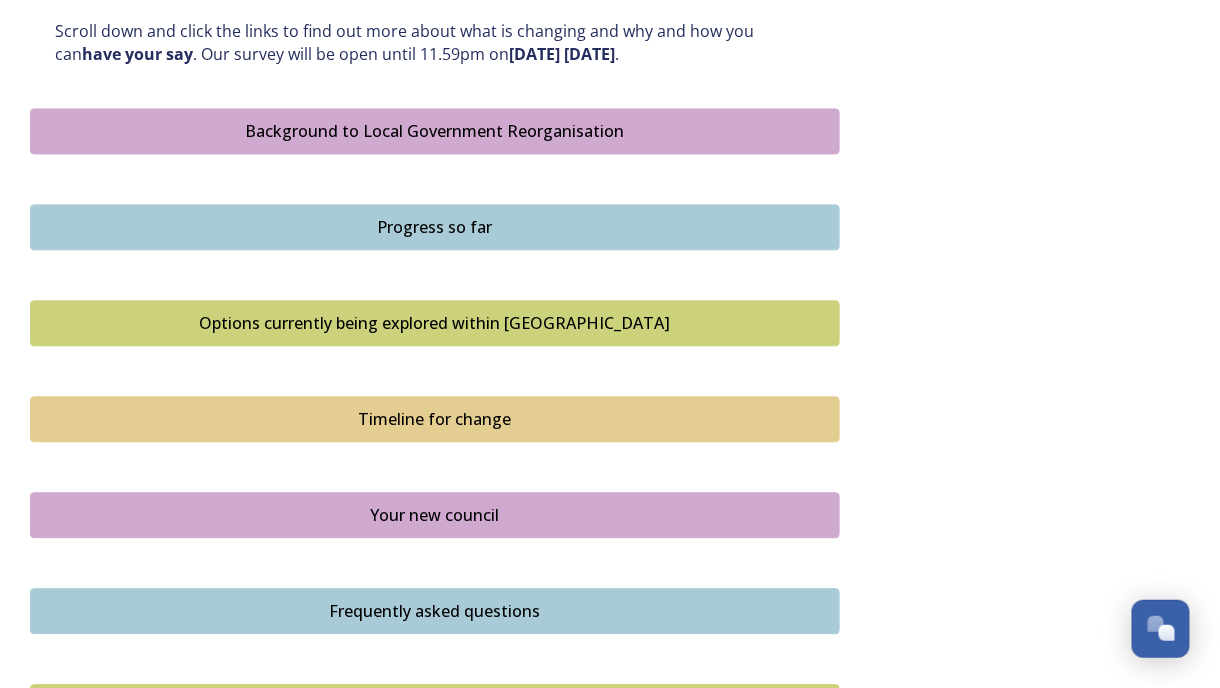 click on "Options currently being explored within [GEOGRAPHIC_DATA]" at bounding box center (435, 323) 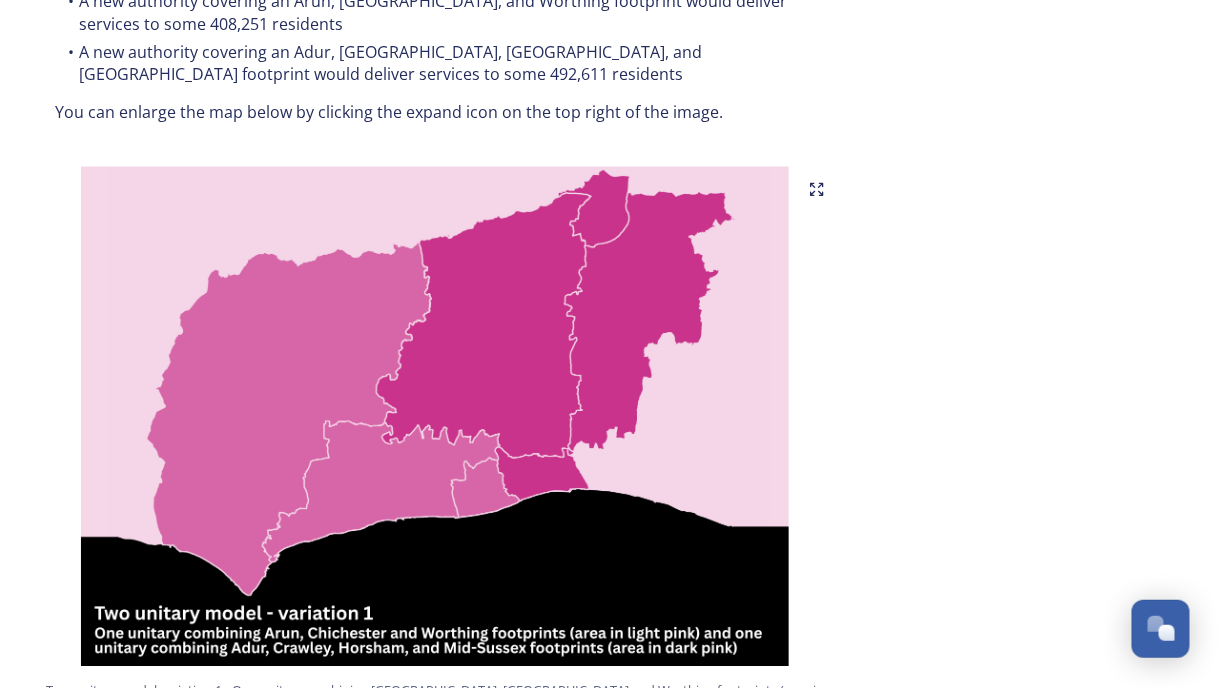 scroll, scrollTop: 1300, scrollLeft: 0, axis: vertical 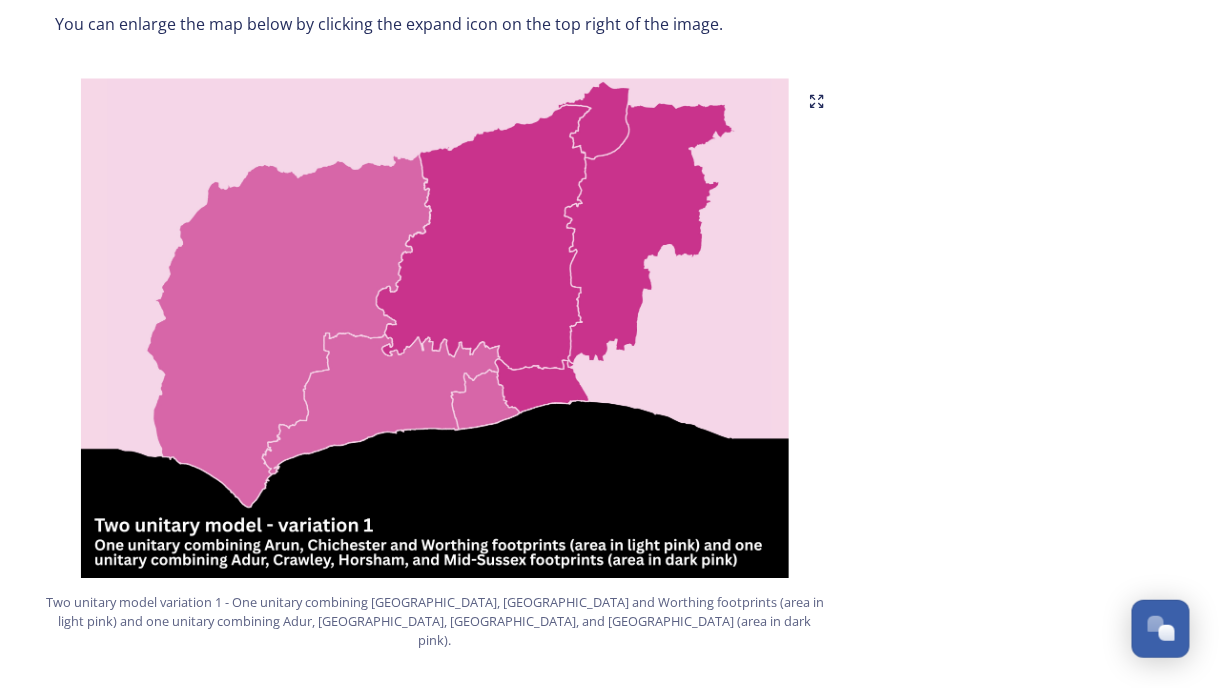 click at bounding box center [435, 328] 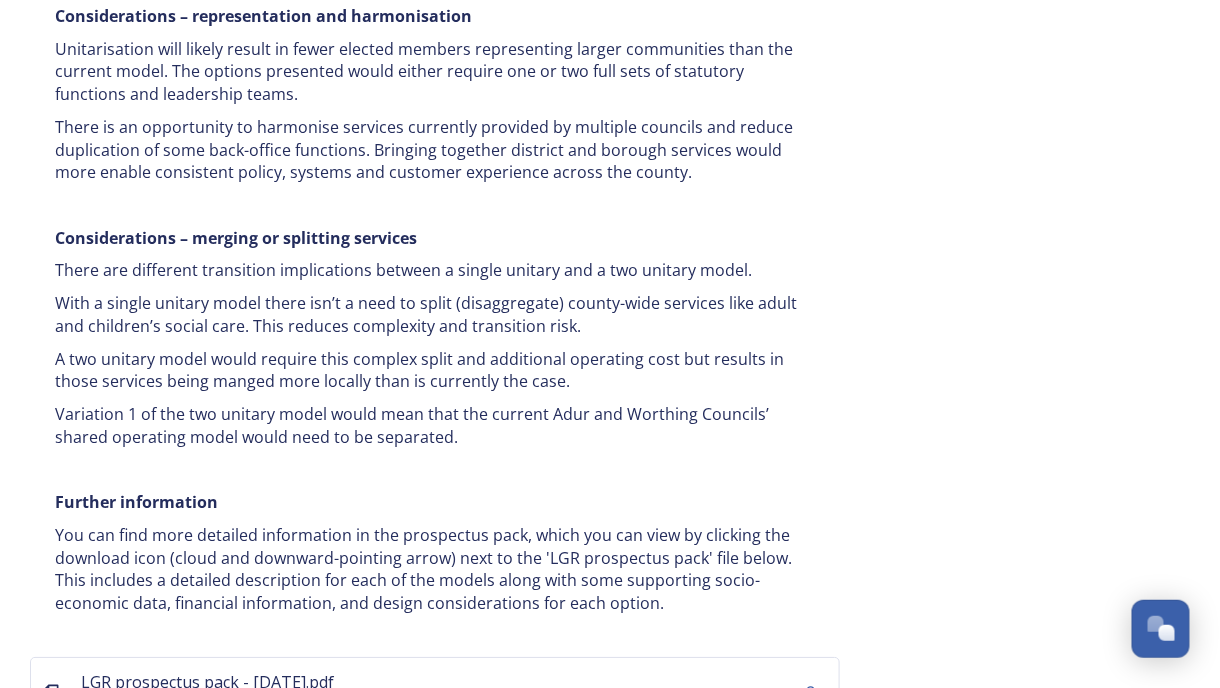 scroll, scrollTop: 4025, scrollLeft: 0, axis: vertical 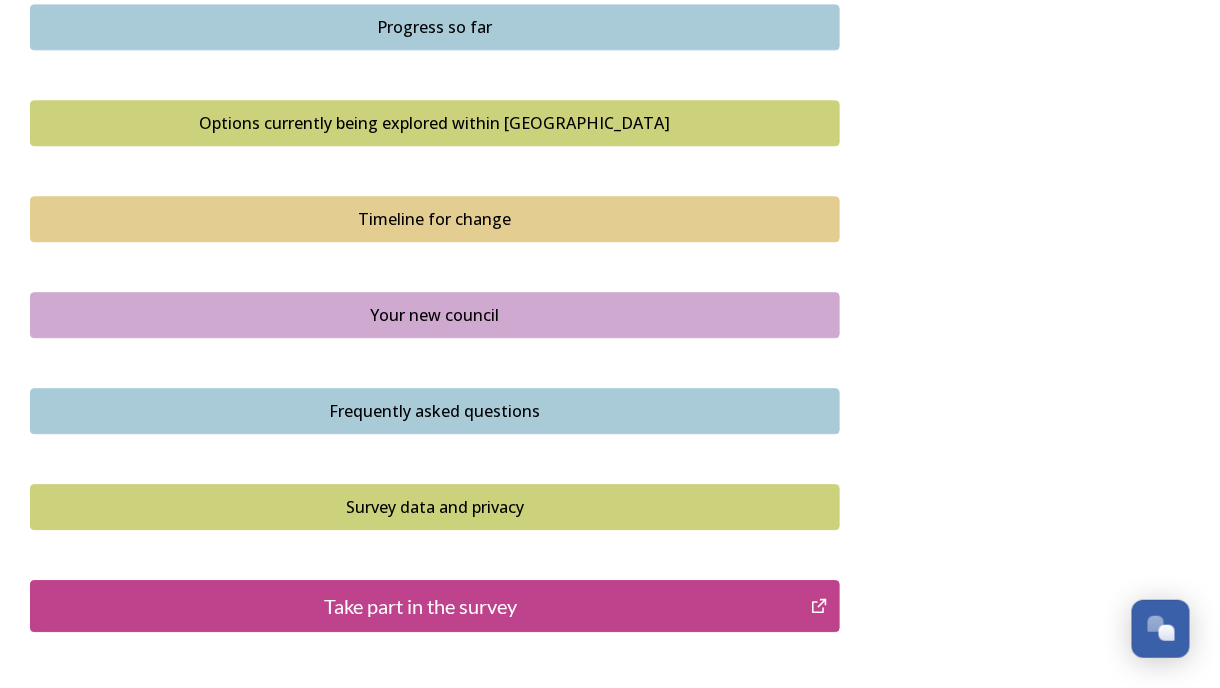 click on "Your new council" at bounding box center (435, 315) 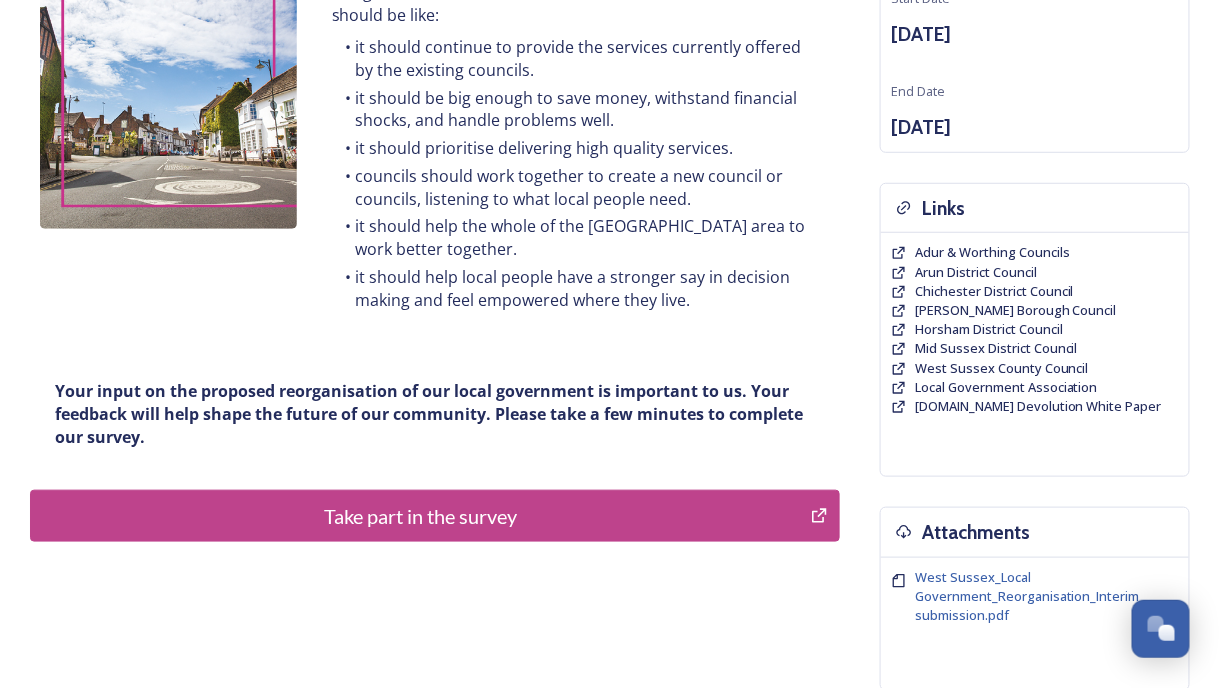 scroll, scrollTop: 489, scrollLeft: 0, axis: vertical 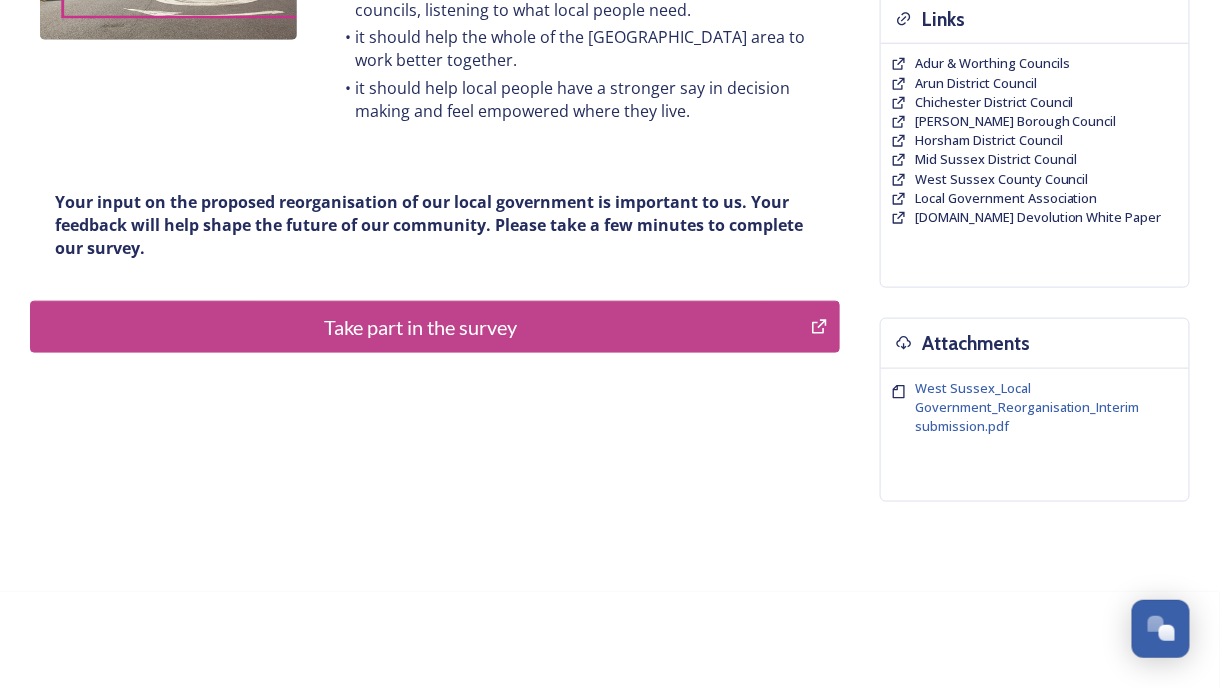 click on "Take part in the survey" at bounding box center [420, 327] 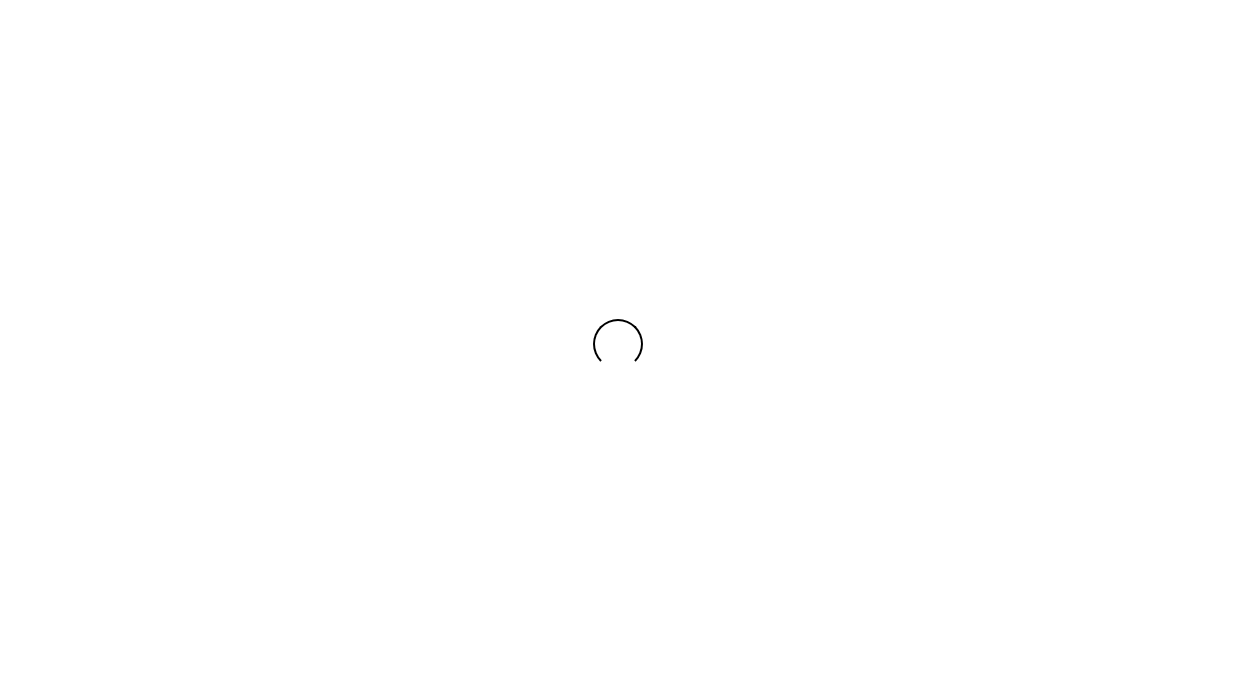 scroll, scrollTop: 0, scrollLeft: 0, axis: both 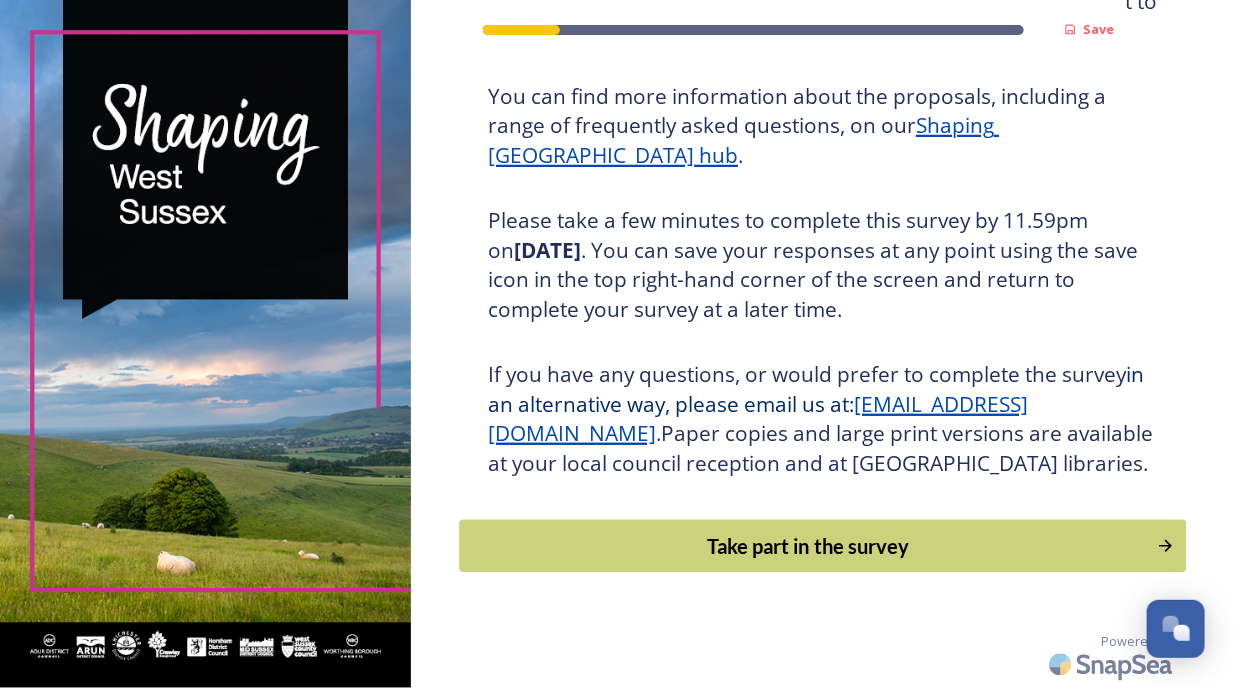 click on "Take part in the survey" at bounding box center (809, 546) 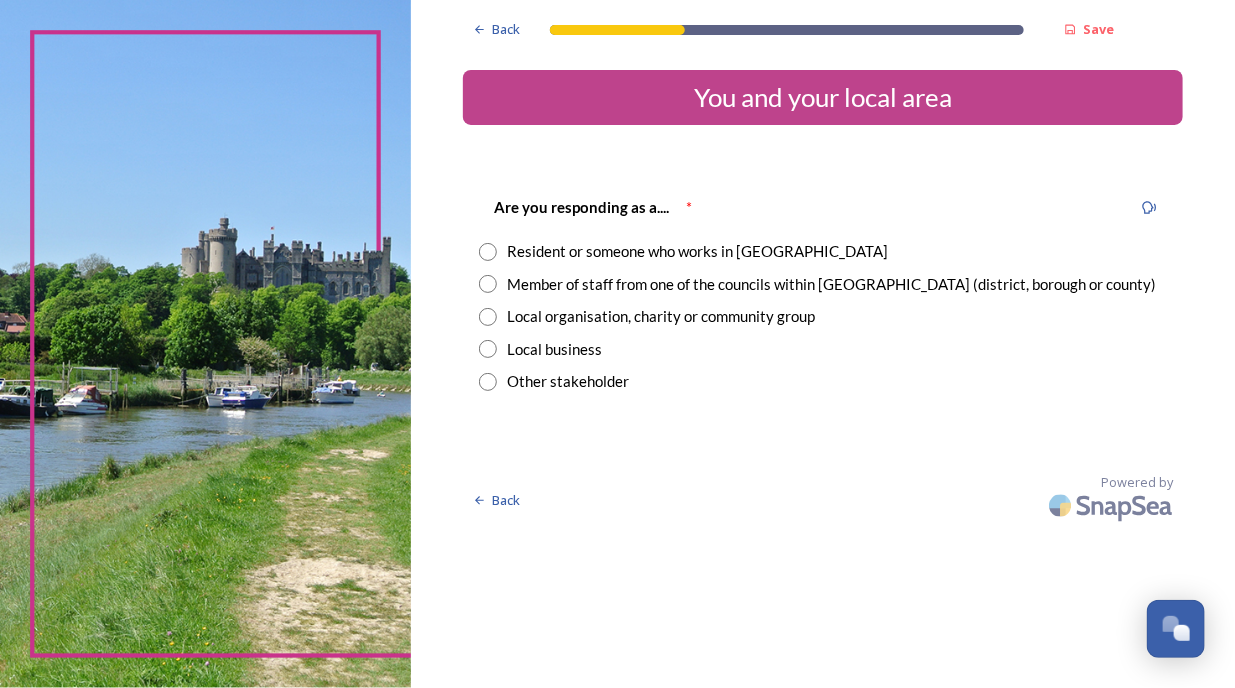 click at bounding box center (488, 252) 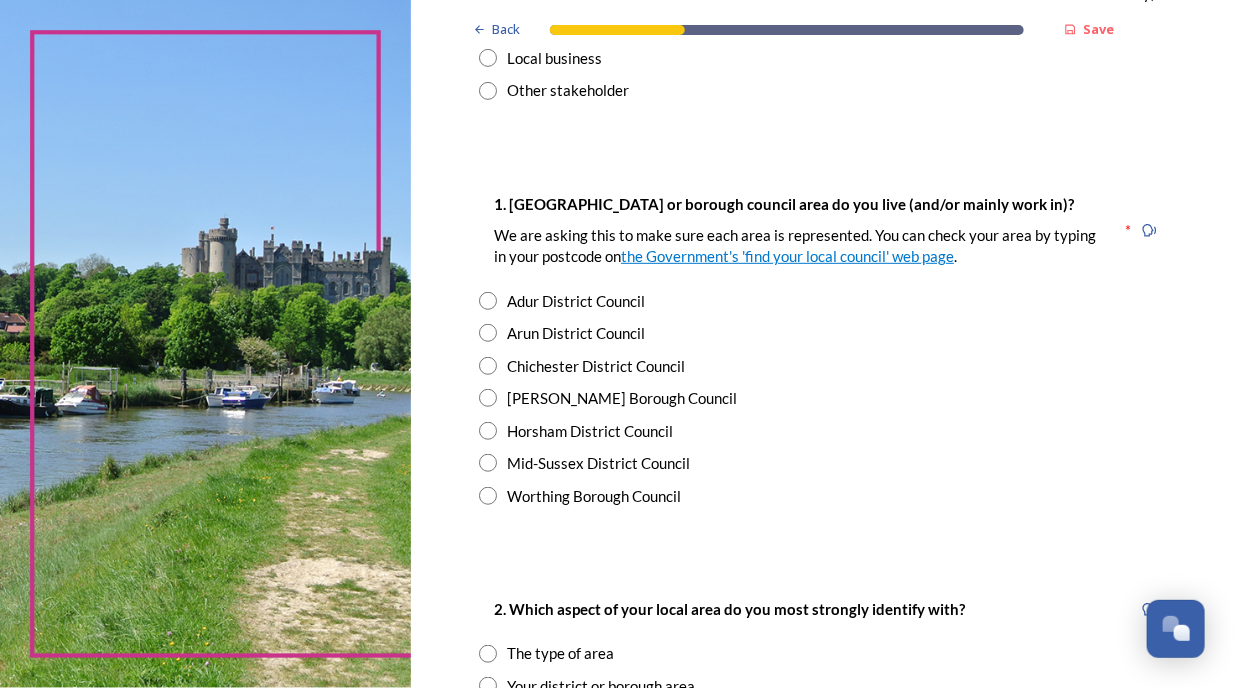 scroll, scrollTop: 400, scrollLeft: 0, axis: vertical 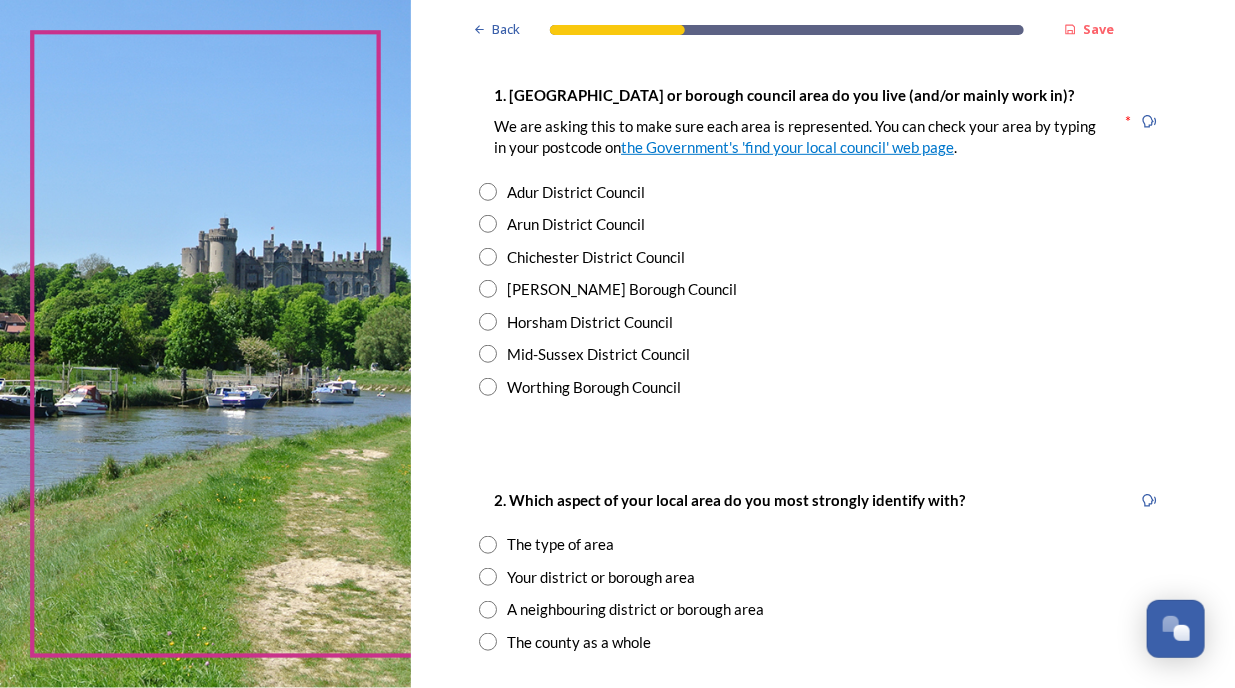 click on "Arun District Council" at bounding box center (576, 224) 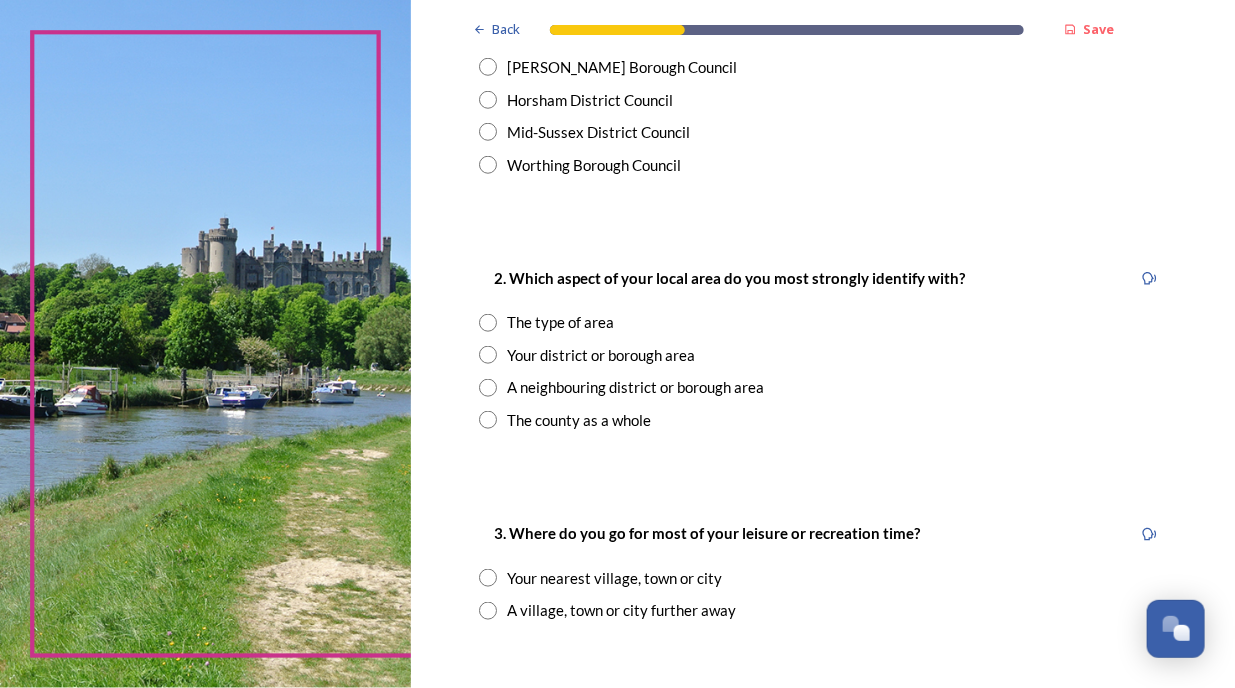 scroll, scrollTop: 700, scrollLeft: 0, axis: vertical 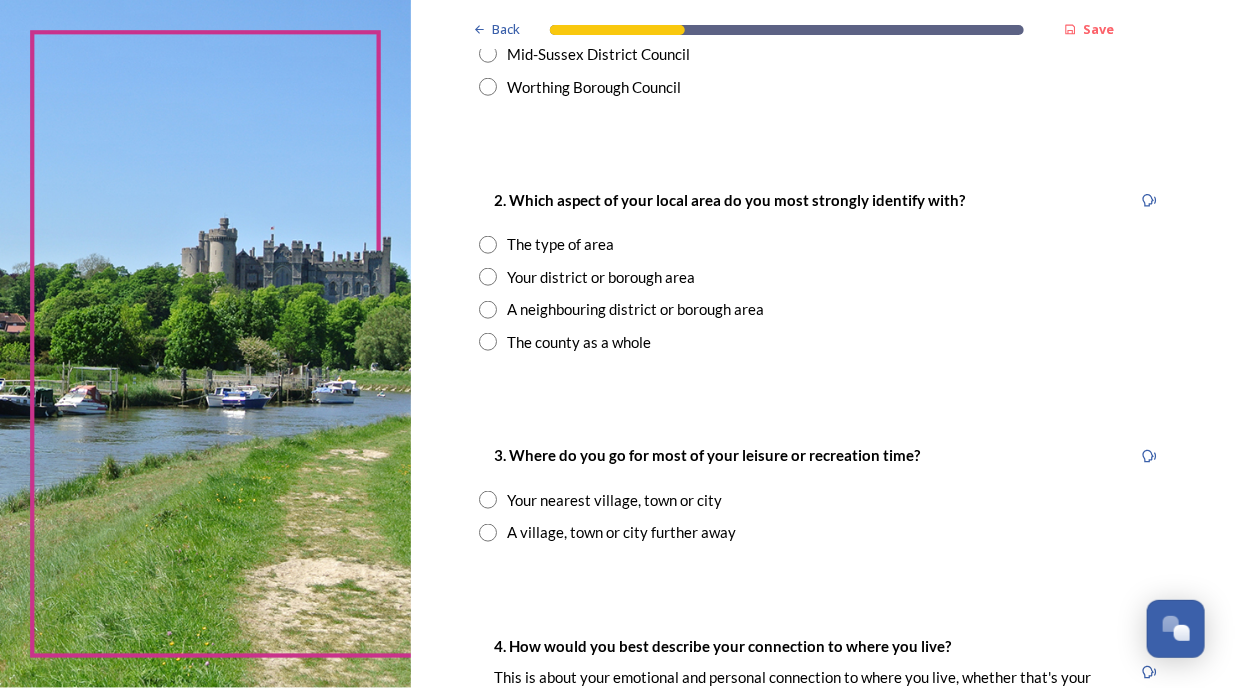click at bounding box center (488, 245) 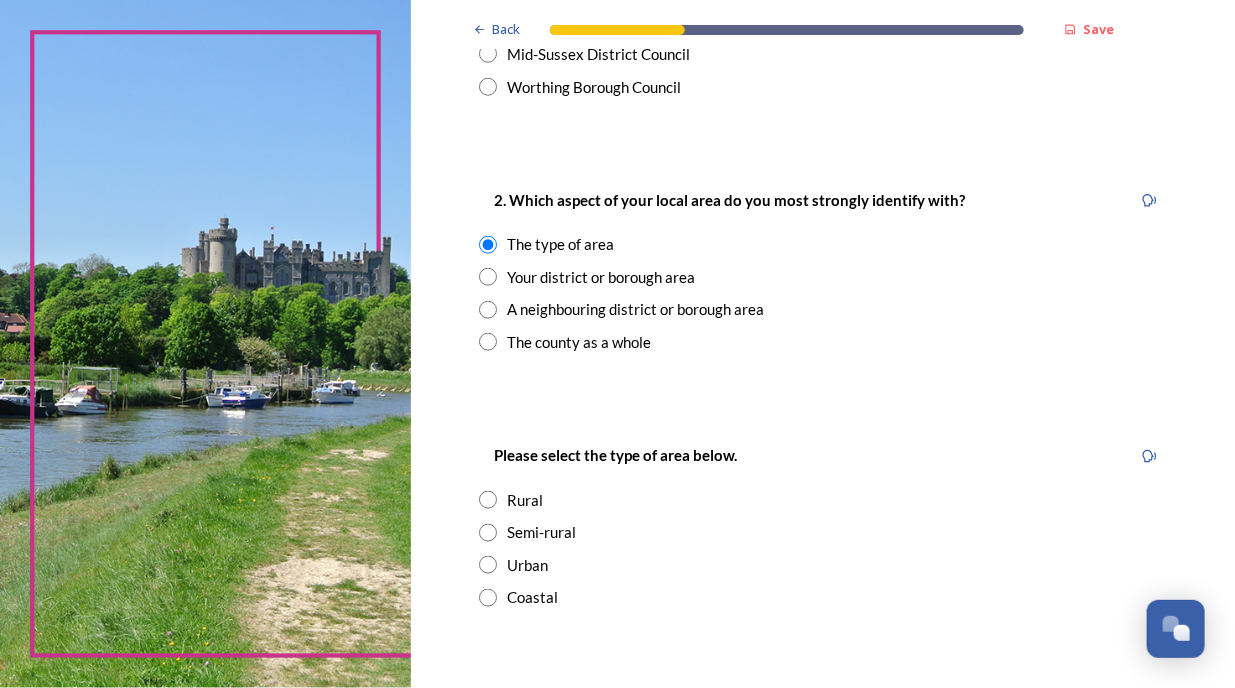 click on "Your district or borough area" at bounding box center (823, 277) 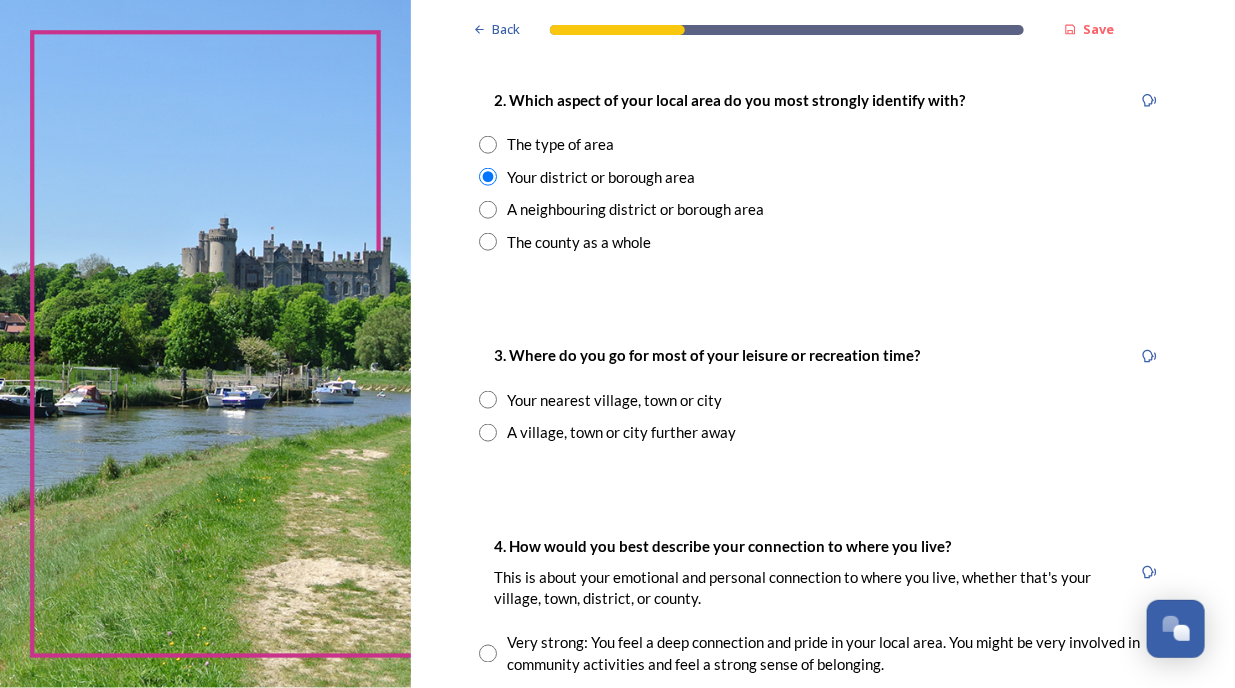 scroll, scrollTop: 900, scrollLeft: 0, axis: vertical 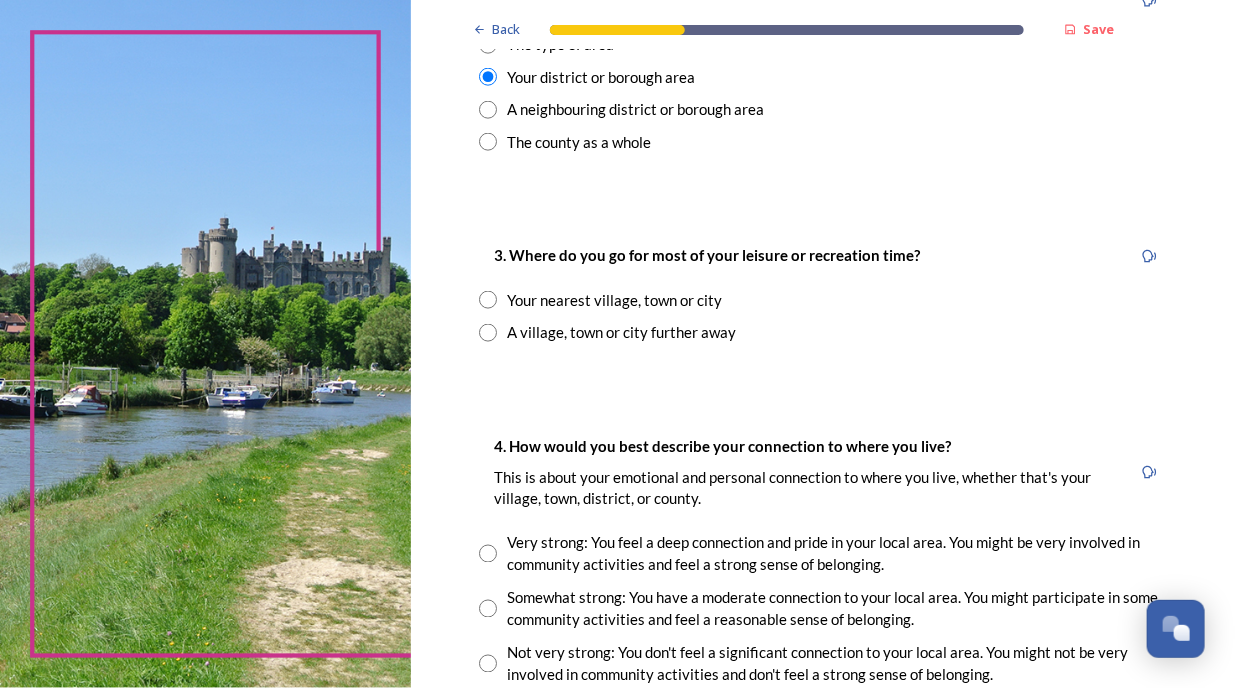 click on "Your nearest village, town or city" at bounding box center (614, 300) 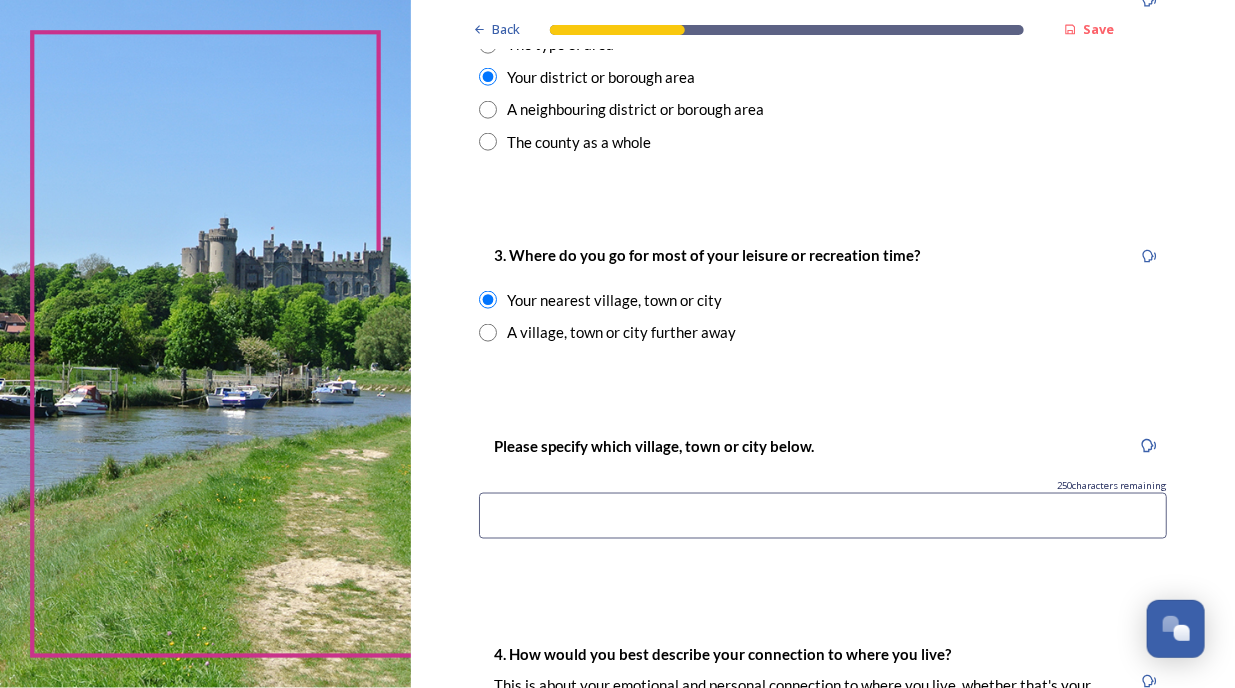 scroll, scrollTop: 1100, scrollLeft: 0, axis: vertical 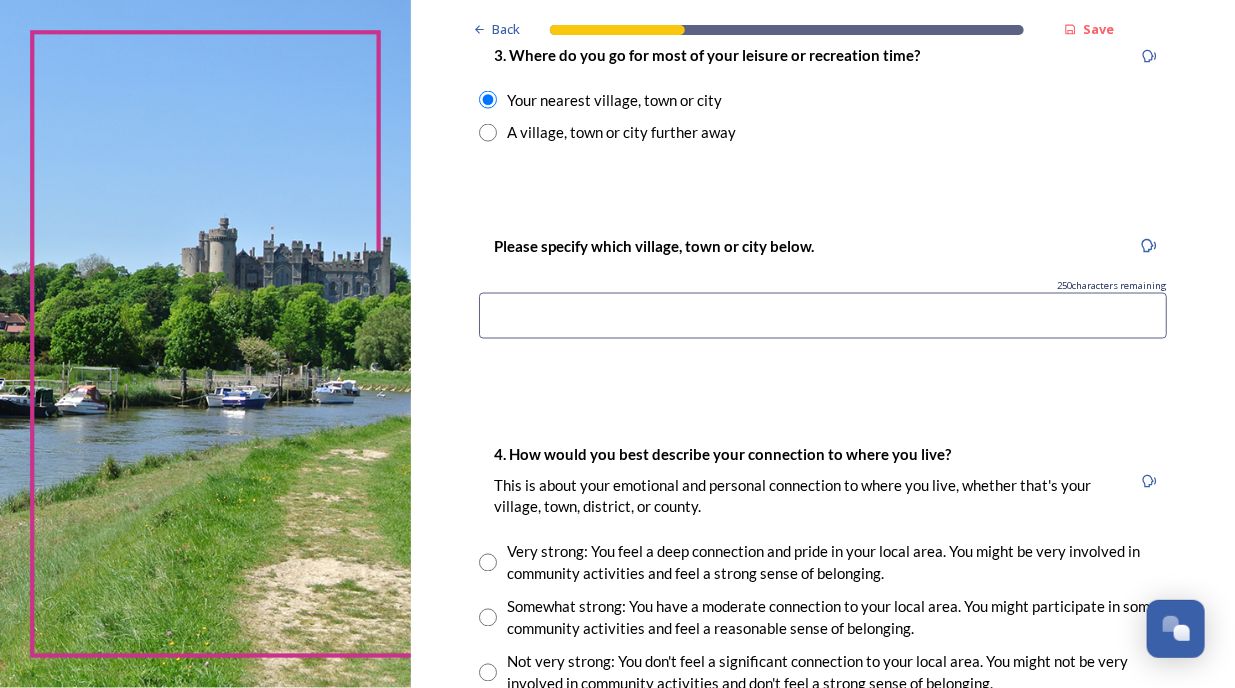 click at bounding box center [823, 316] 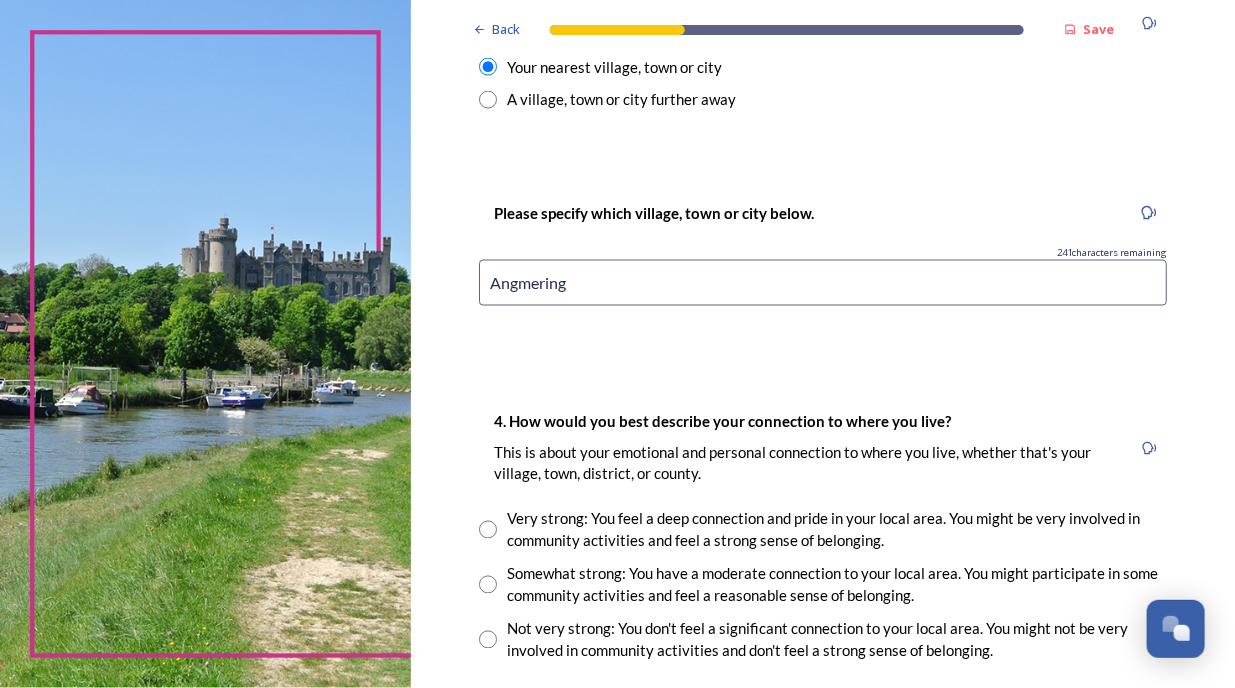 scroll, scrollTop: 1300, scrollLeft: 0, axis: vertical 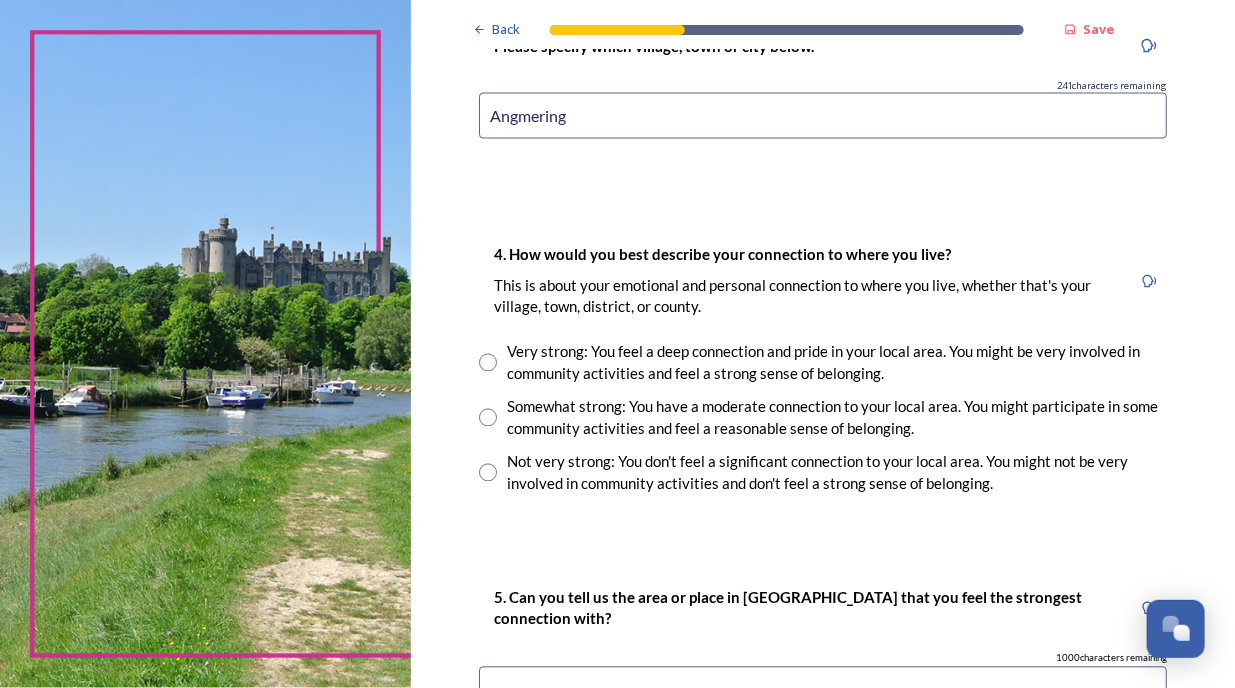 type on "Angmering" 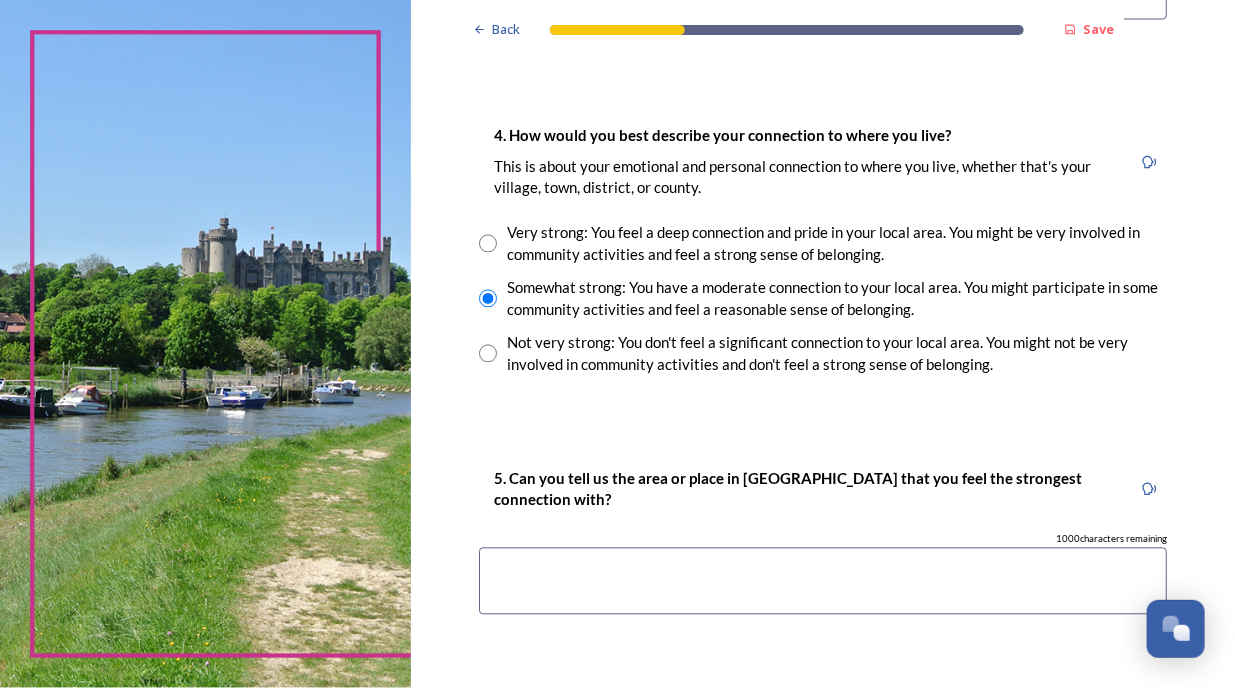 scroll, scrollTop: 1500, scrollLeft: 0, axis: vertical 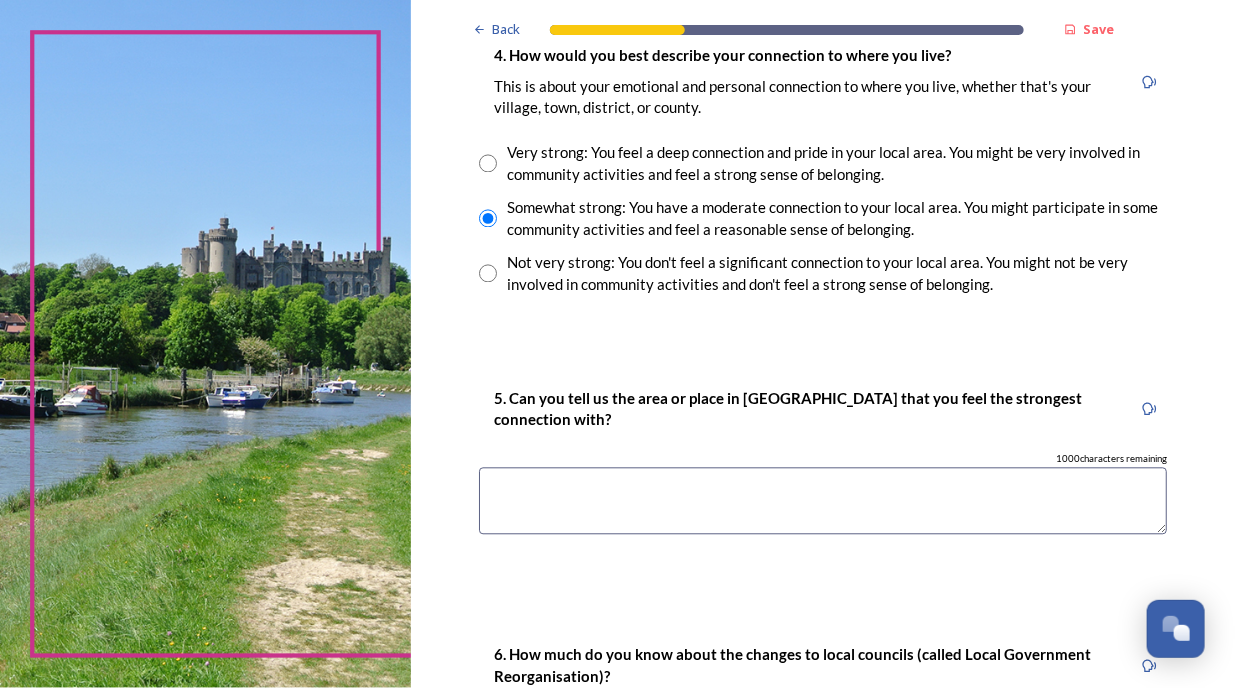 click on "Not very strong: You don't feel a significant connection to your local area. You might not be very involved in community activities and don't feel a strong sense of belonging." at bounding box center [837, 273] 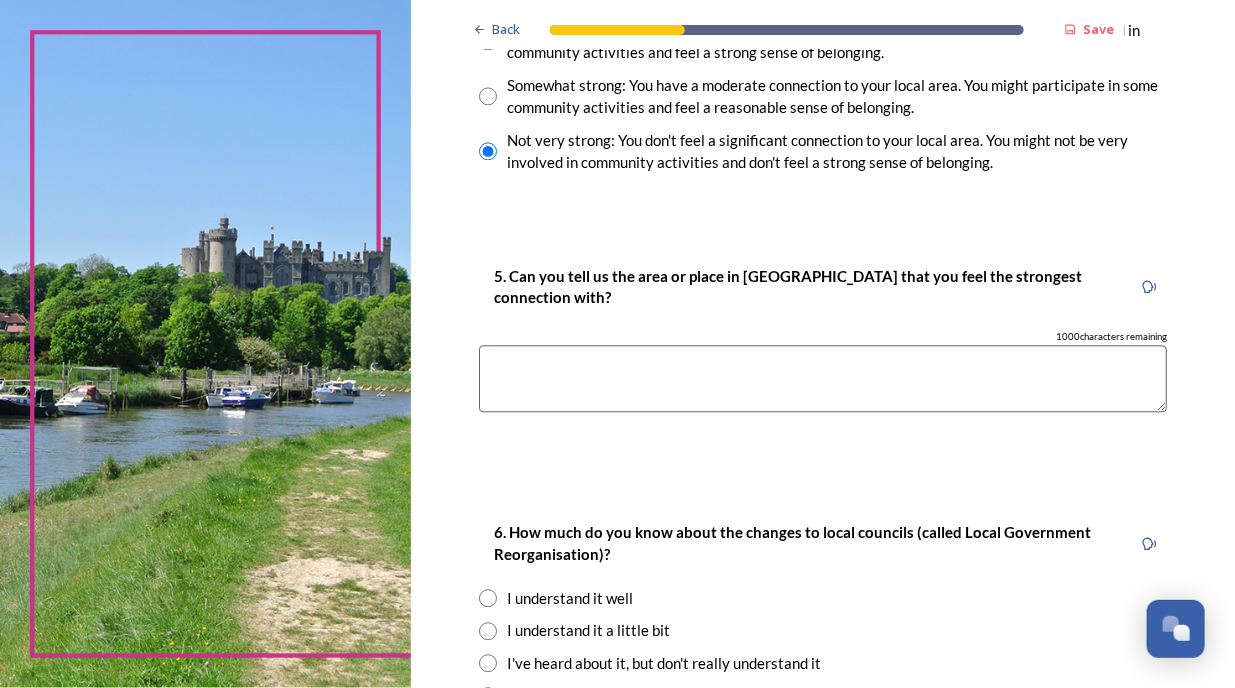 scroll, scrollTop: 1700, scrollLeft: 0, axis: vertical 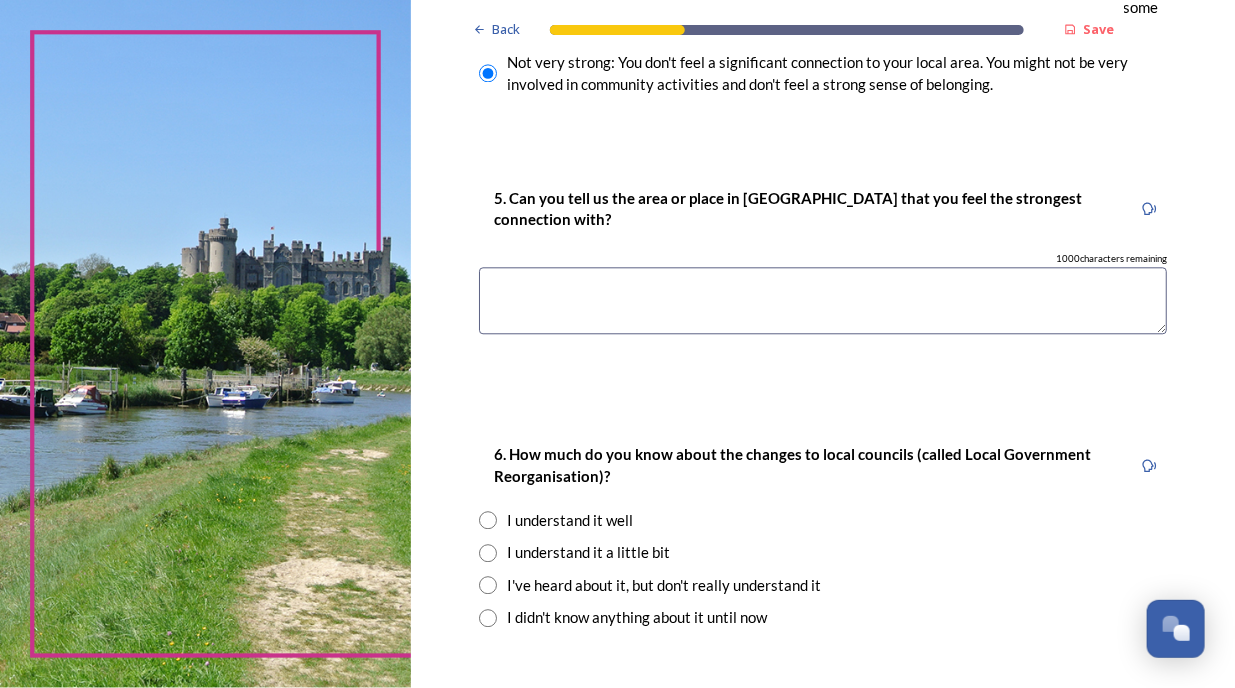 click at bounding box center [823, 300] 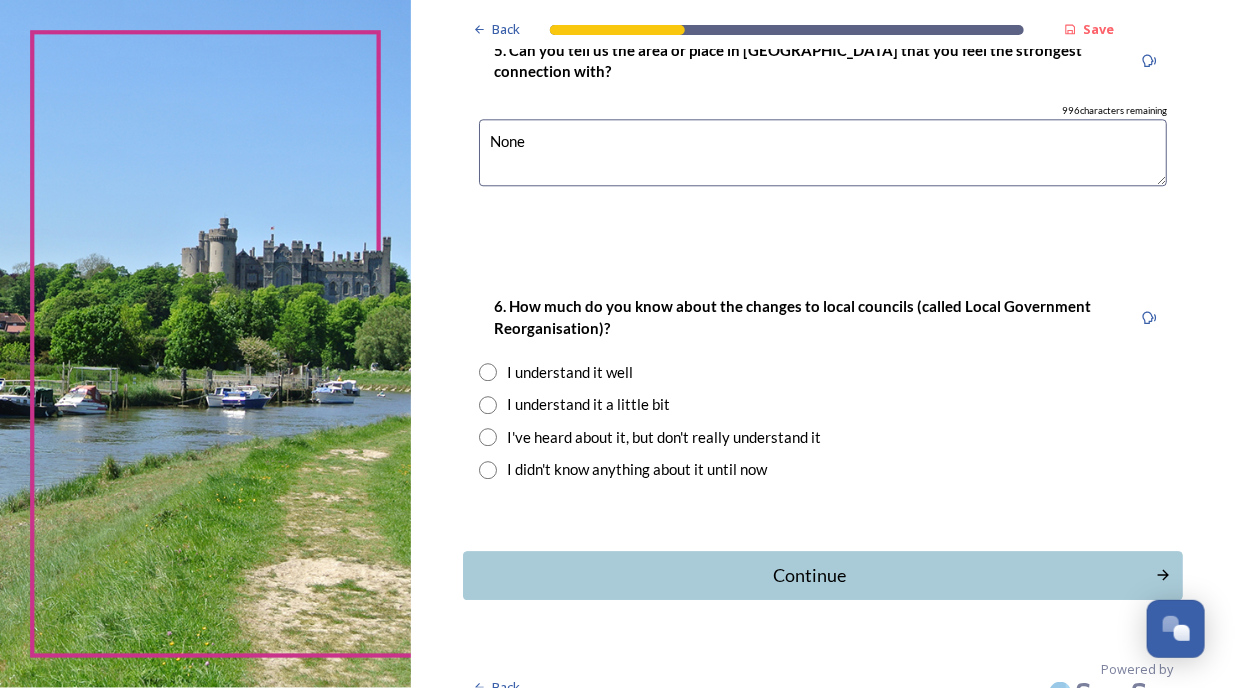 scroll, scrollTop: 1873, scrollLeft: 0, axis: vertical 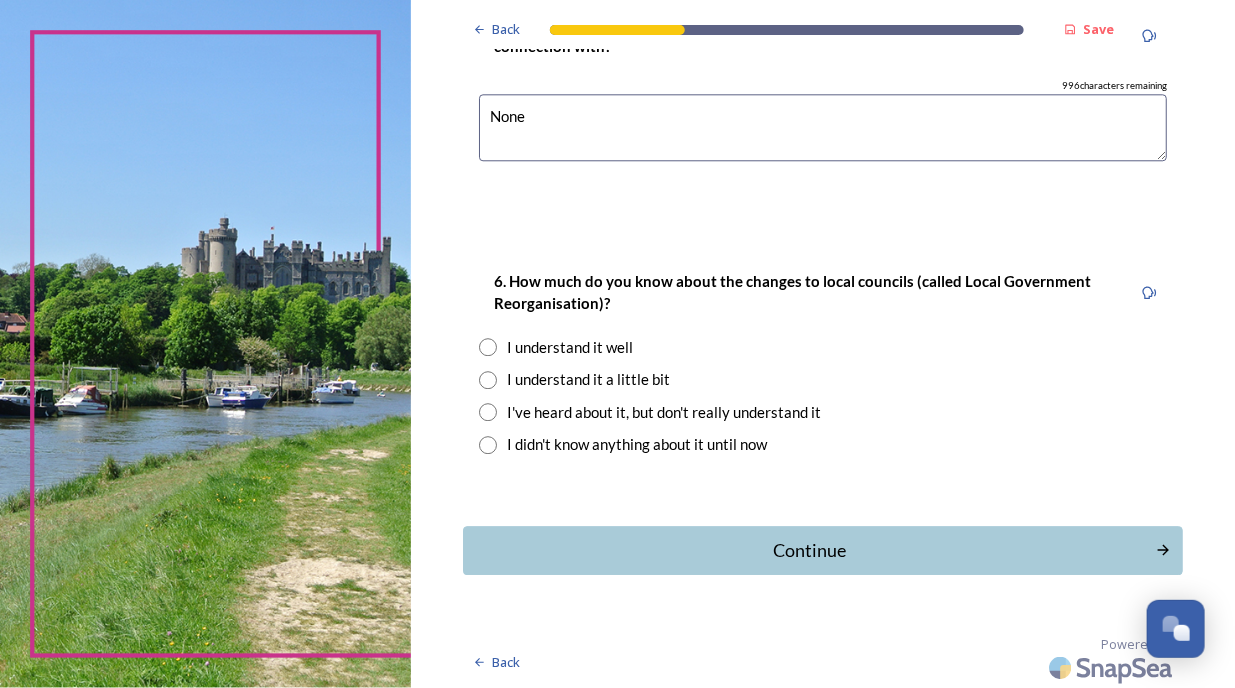 type on "None" 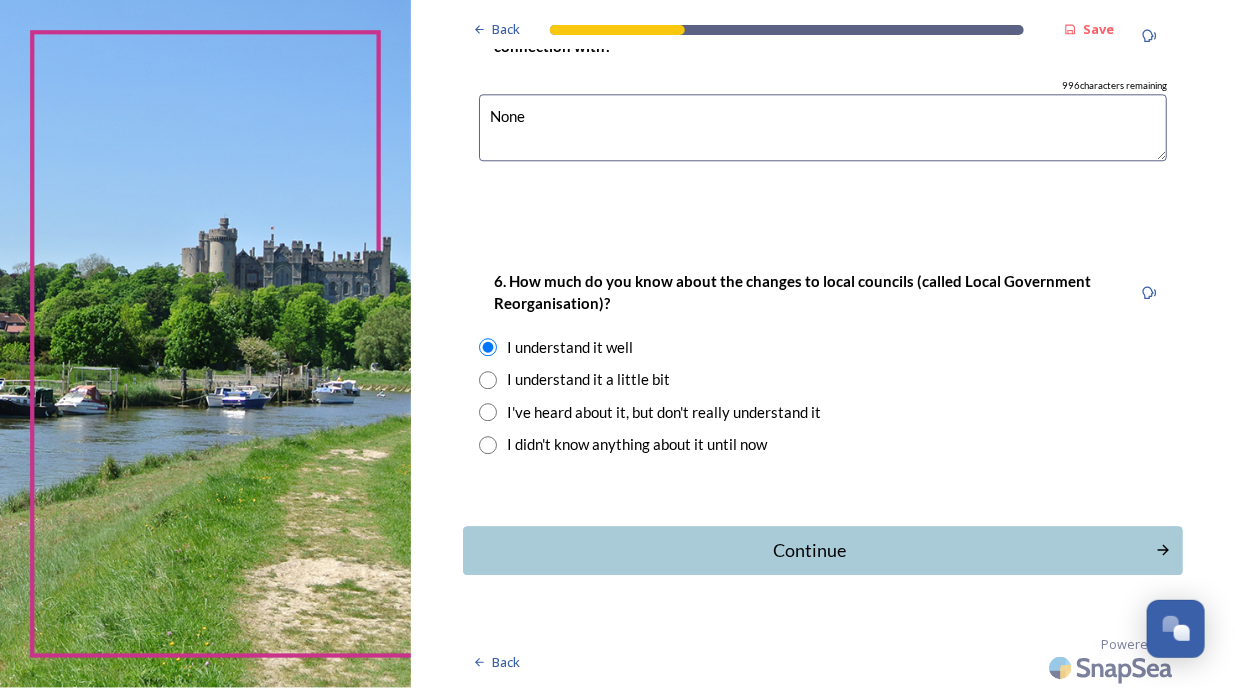 click on "I understand it a little bit" at bounding box center [588, 379] 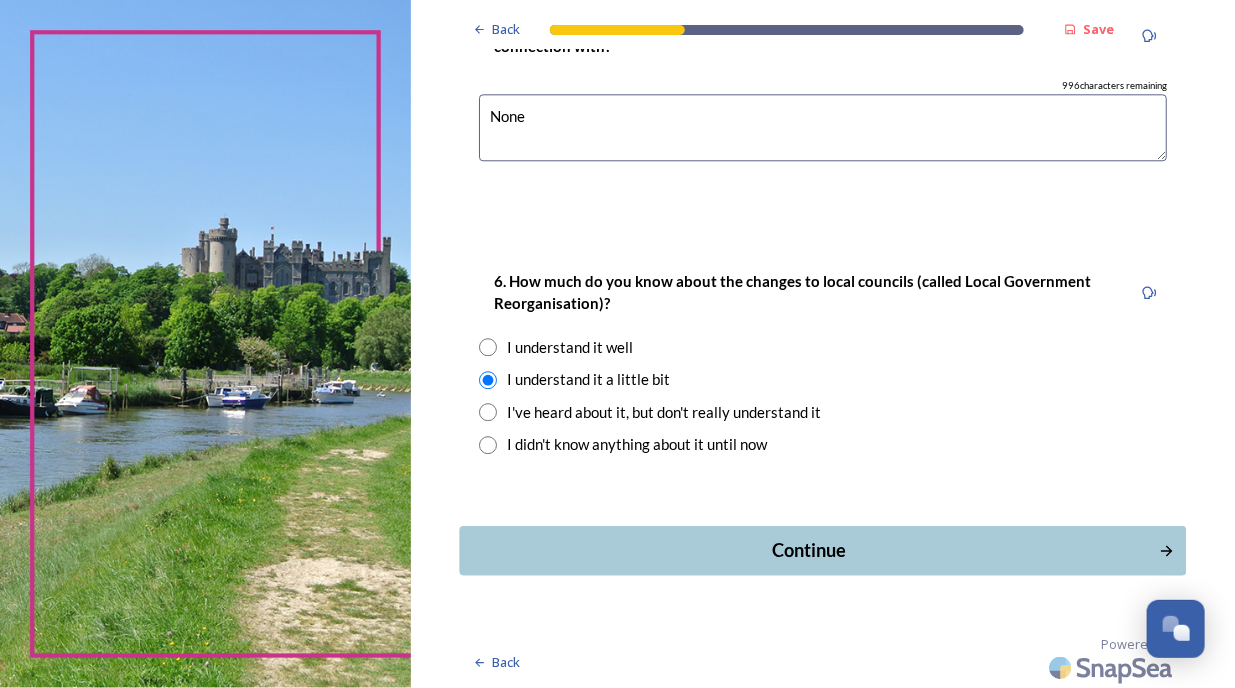 click on "Continue" at bounding box center (809, 550) 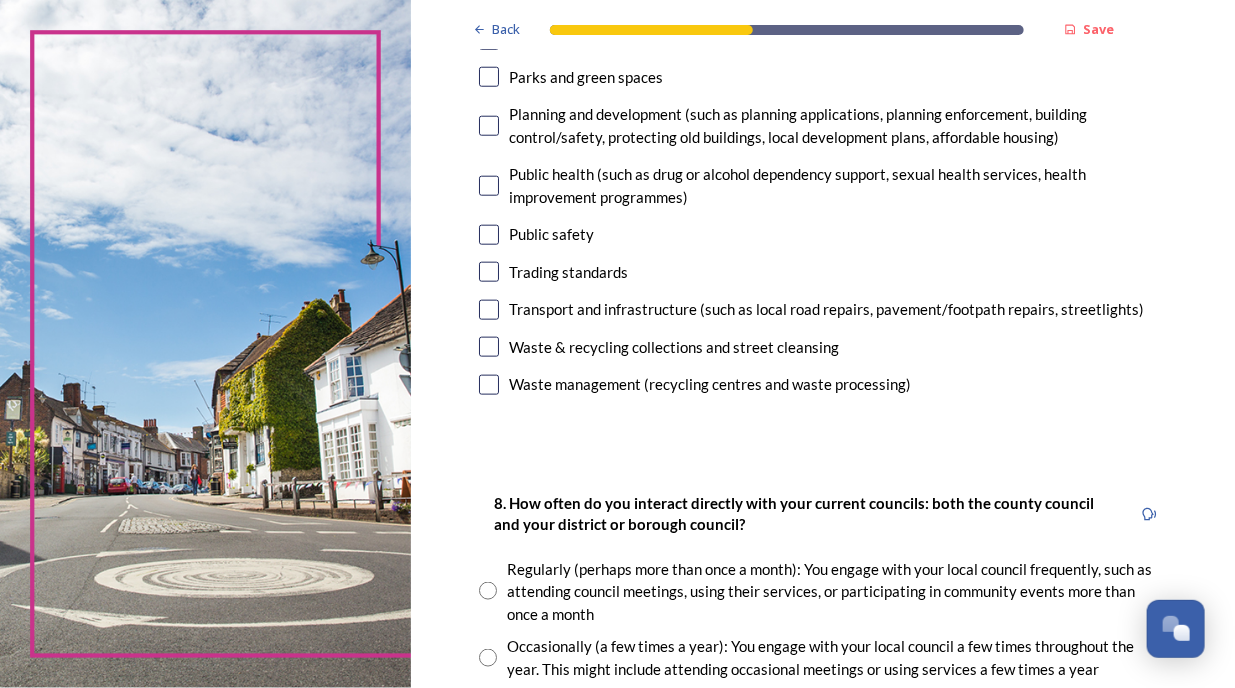 scroll, scrollTop: 600, scrollLeft: 0, axis: vertical 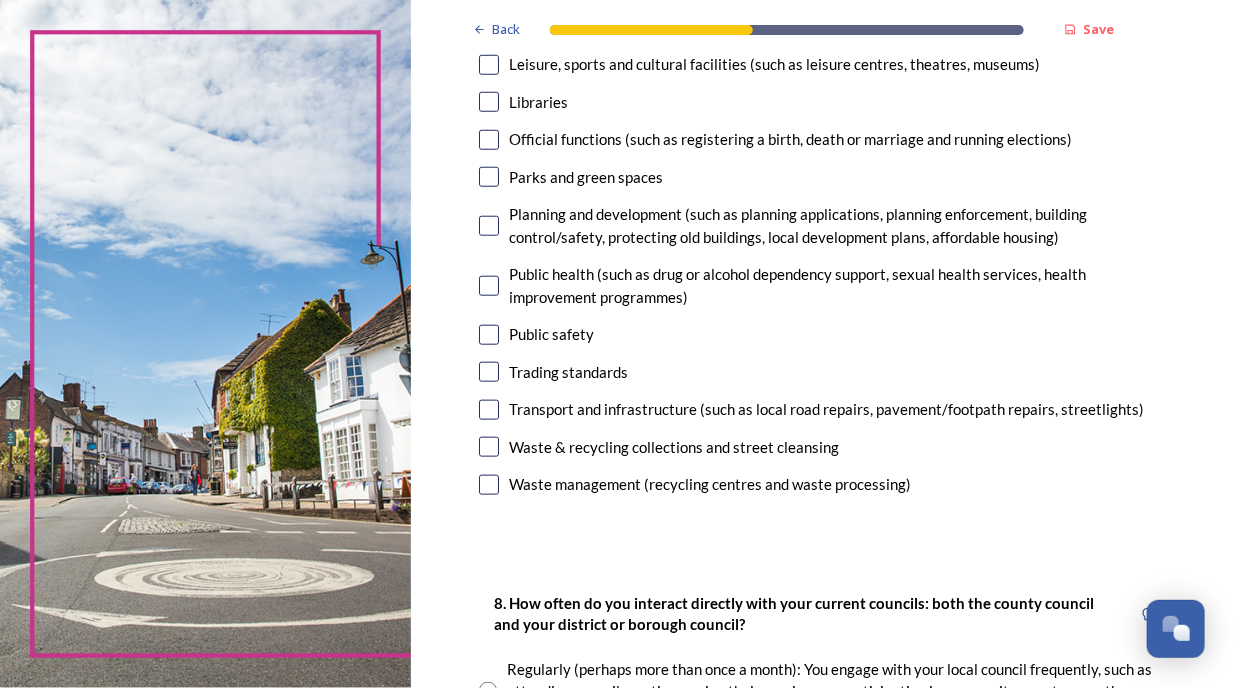 click on "Public health (such as drug or alcohol dependency support, sexual health services, health improvement programmes)" at bounding box center [838, 285] 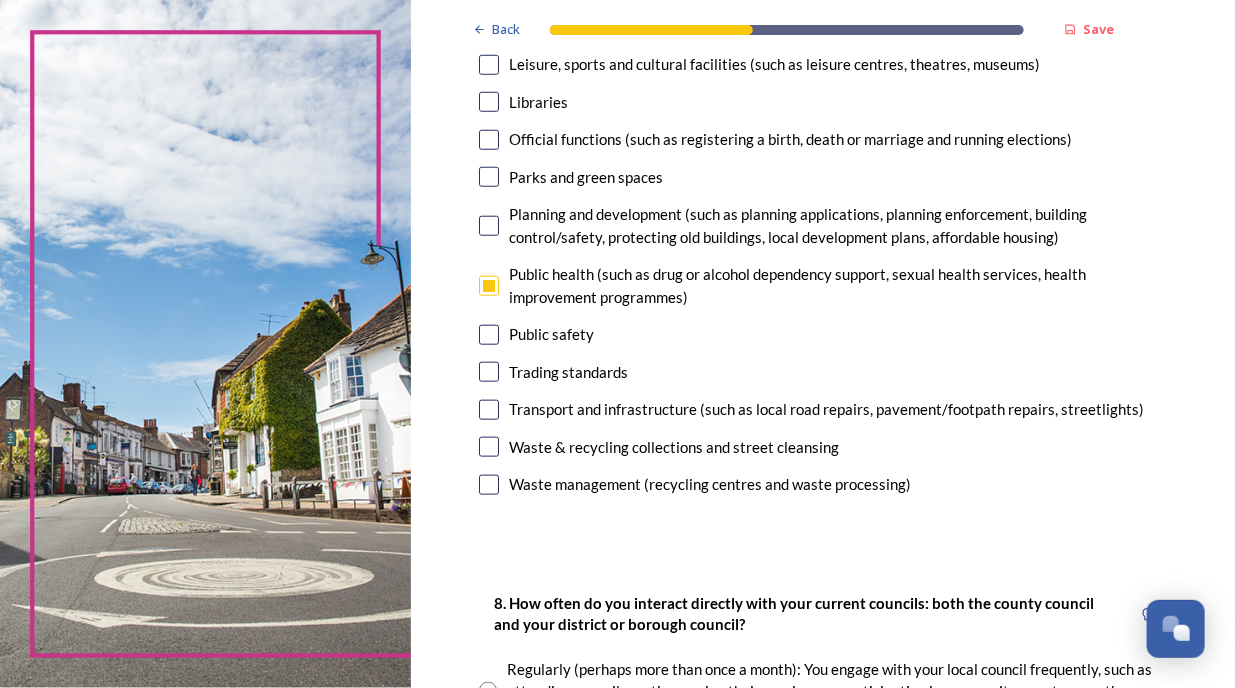 checkbox on "true" 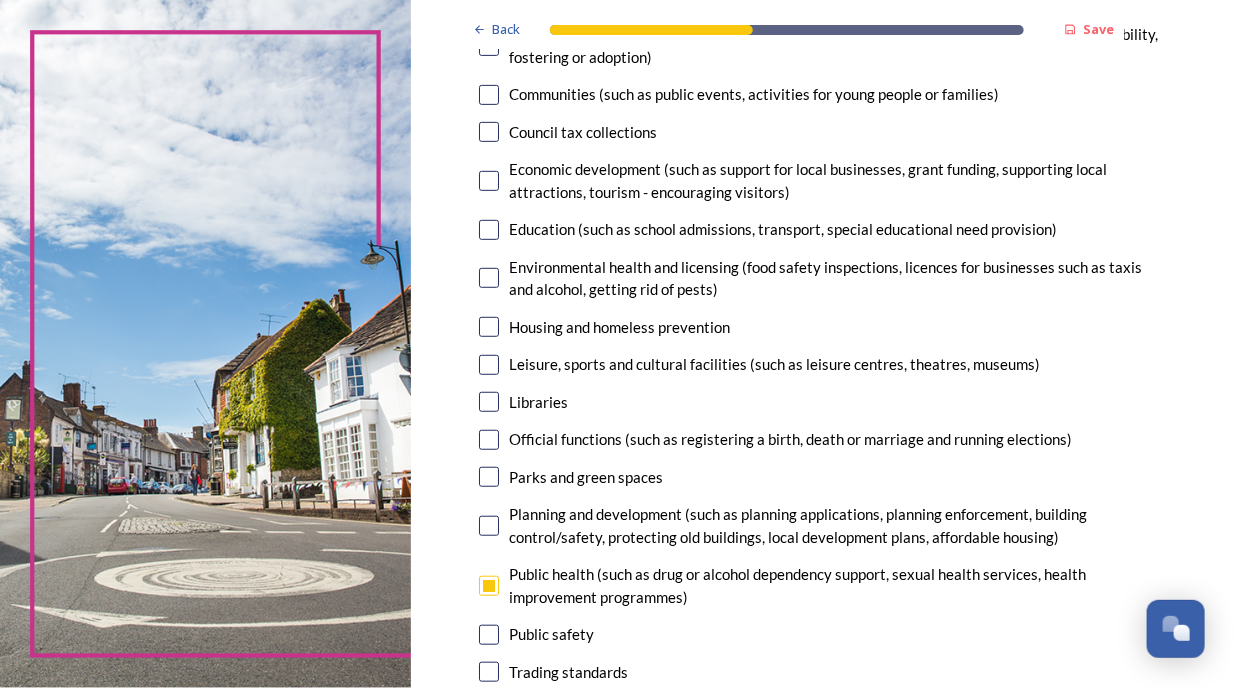 scroll, scrollTop: 200, scrollLeft: 0, axis: vertical 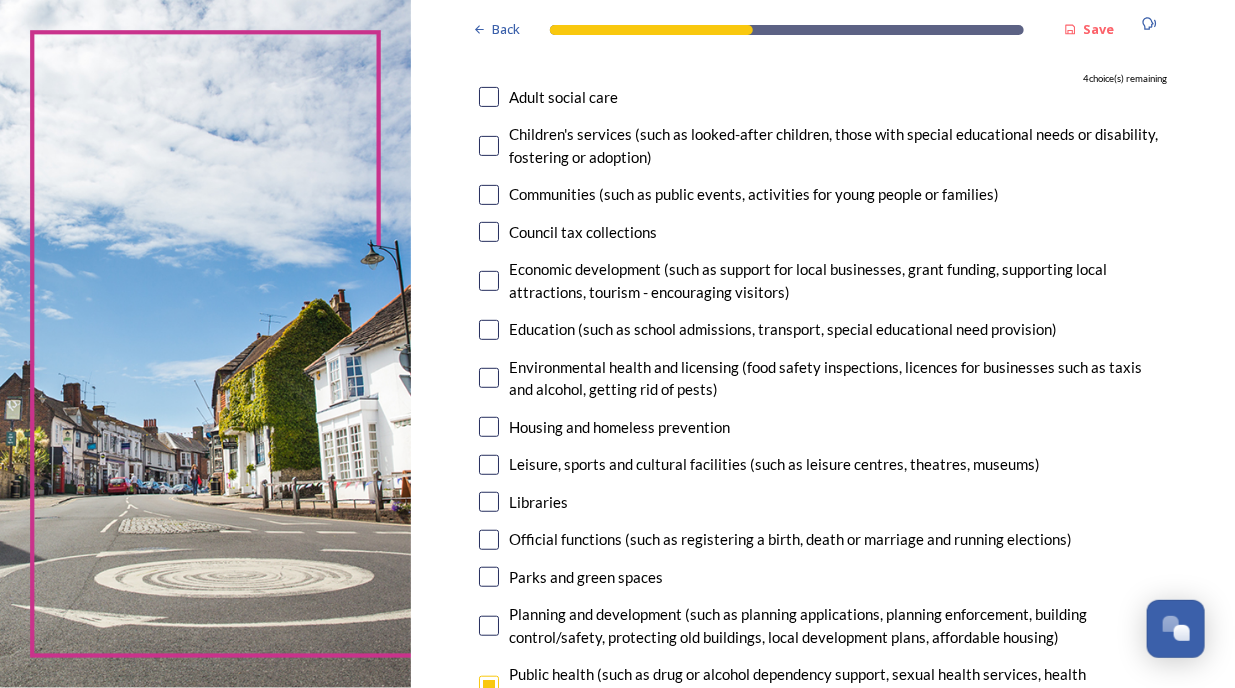 click on "Economic development (such as support for local businesses, grant funding, supporting local attractions, tourism - encouraging visitors)" at bounding box center [838, 280] 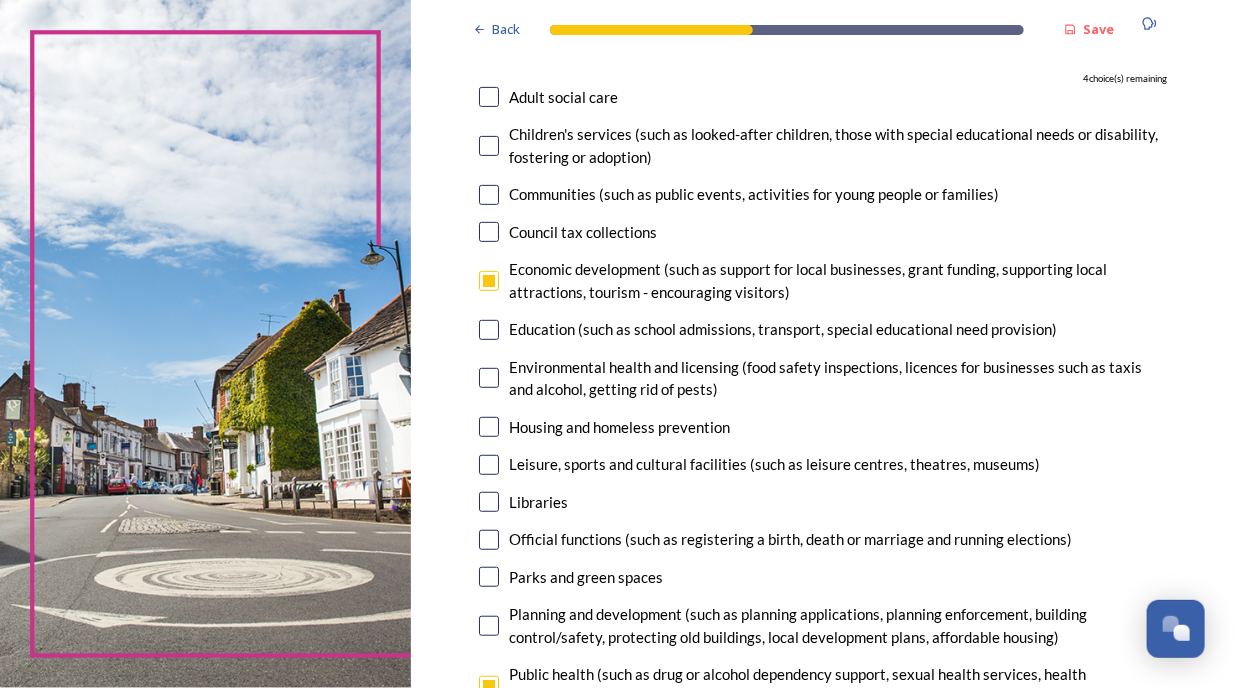 checkbox on "true" 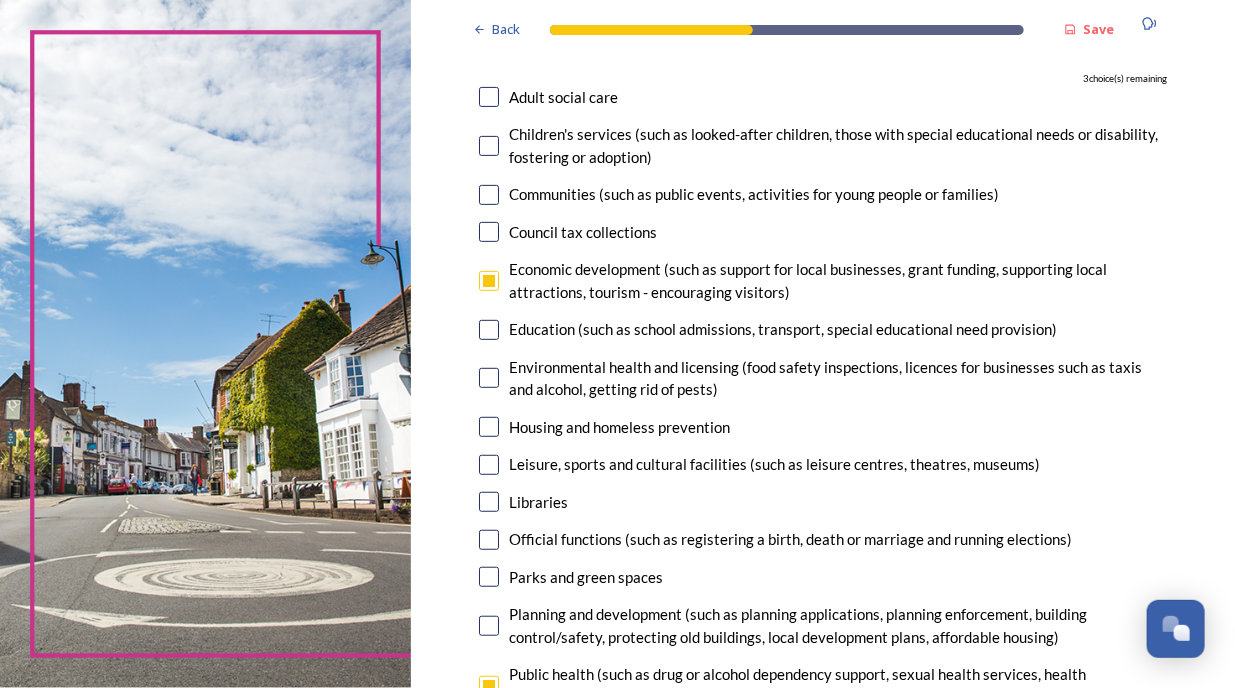 scroll, scrollTop: 100, scrollLeft: 0, axis: vertical 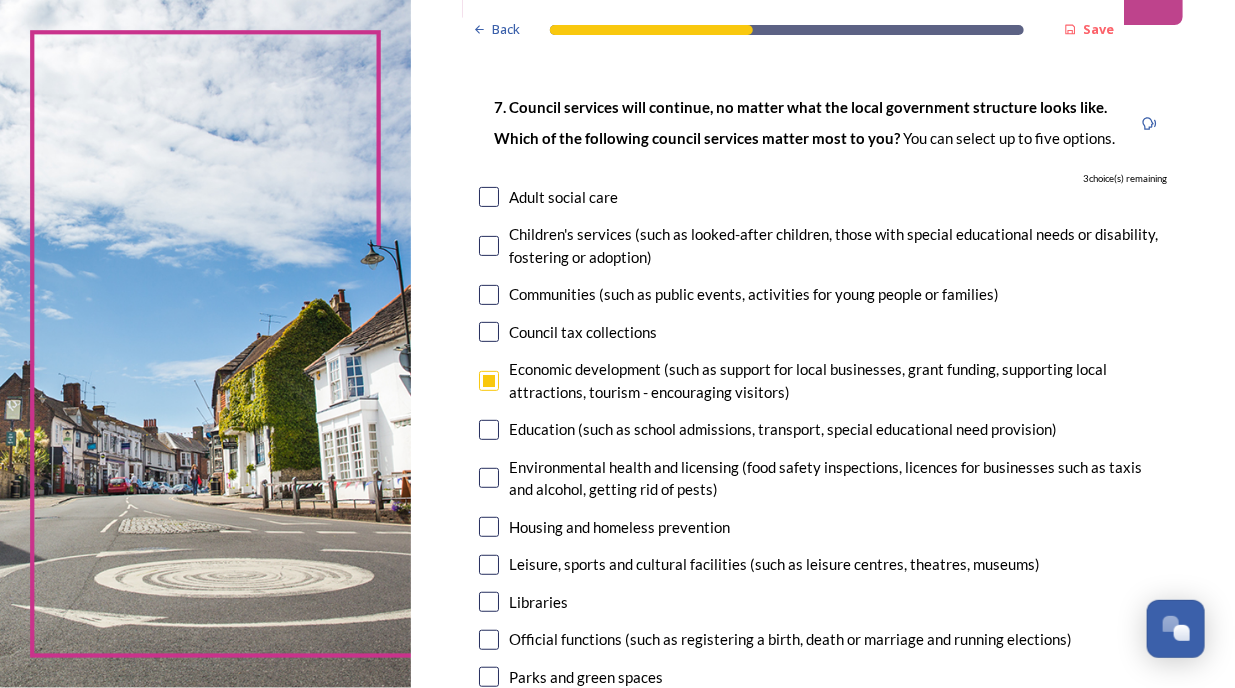 click at bounding box center (489, 197) 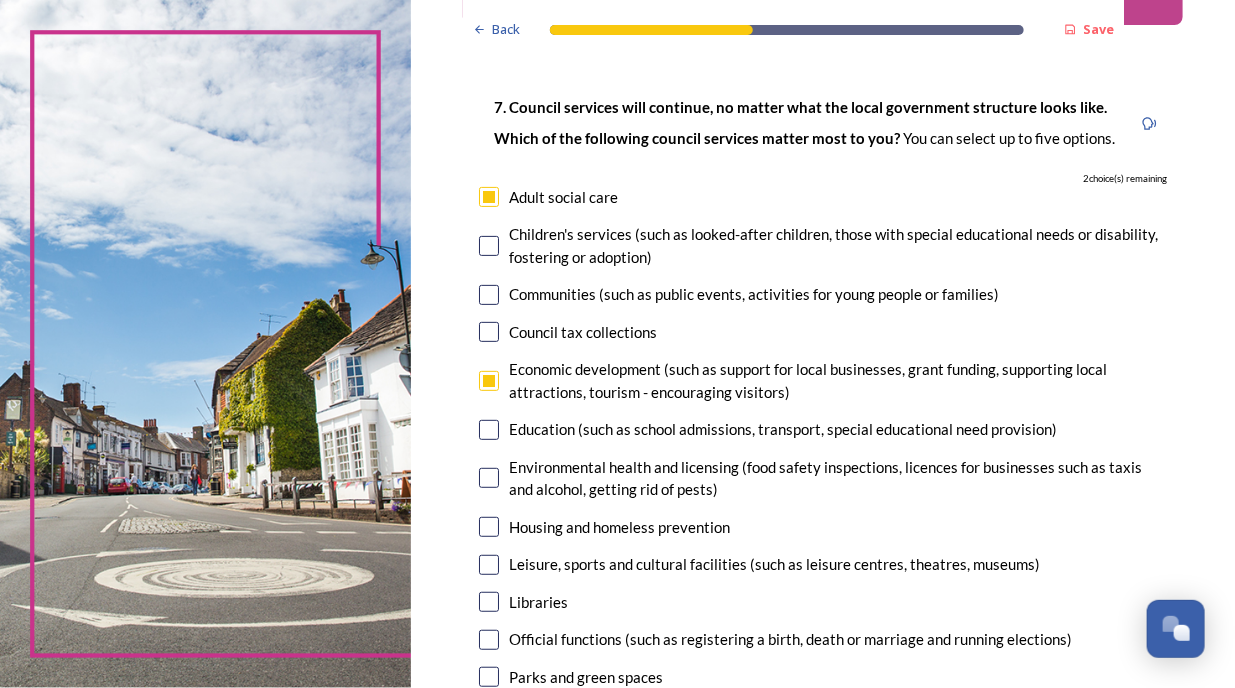 click at bounding box center (489, 246) 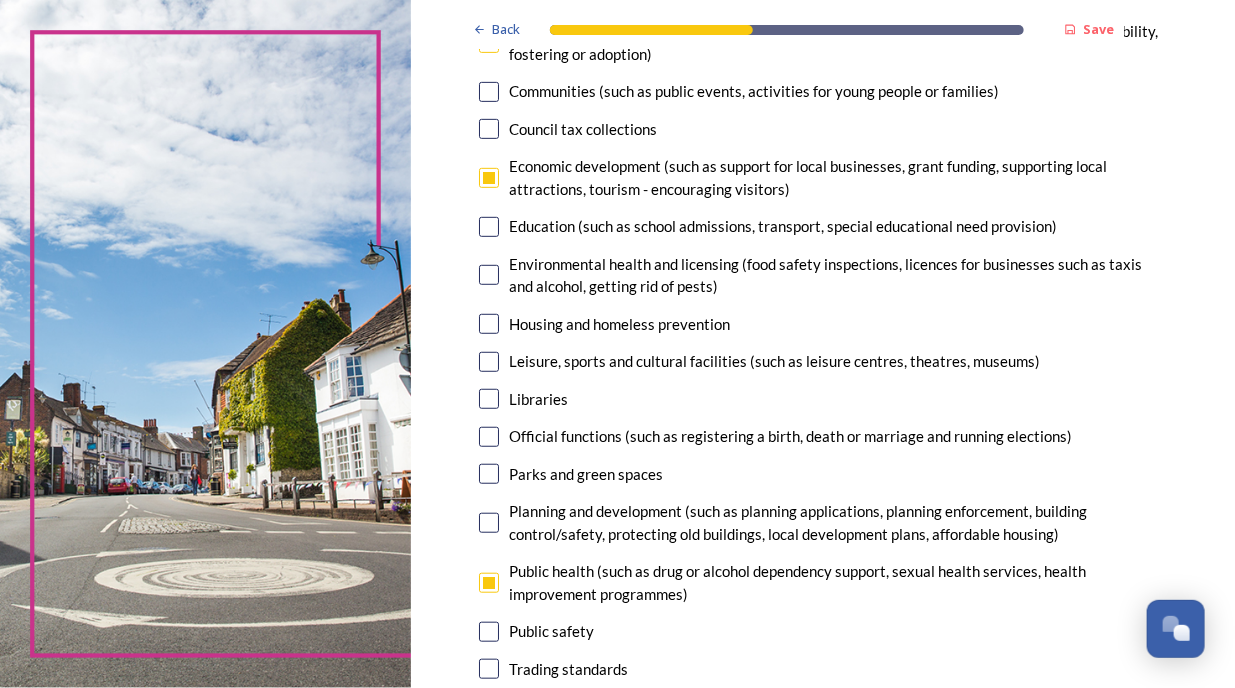 scroll, scrollTop: 400, scrollLeft: 0, axis: vertical 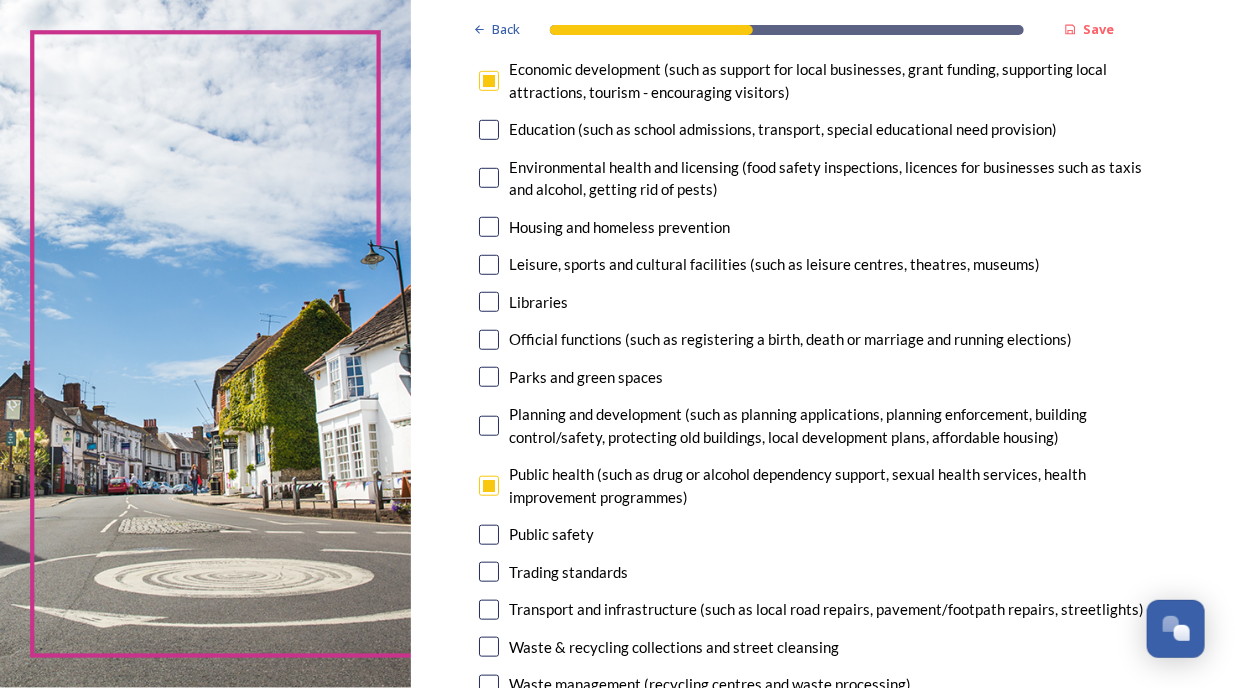 click on "Planning and development (such as planning applications, planning enforcement, building control/safety, protecting old buildings, local development plans, affordable housing)" at bounding box center [838, 425] 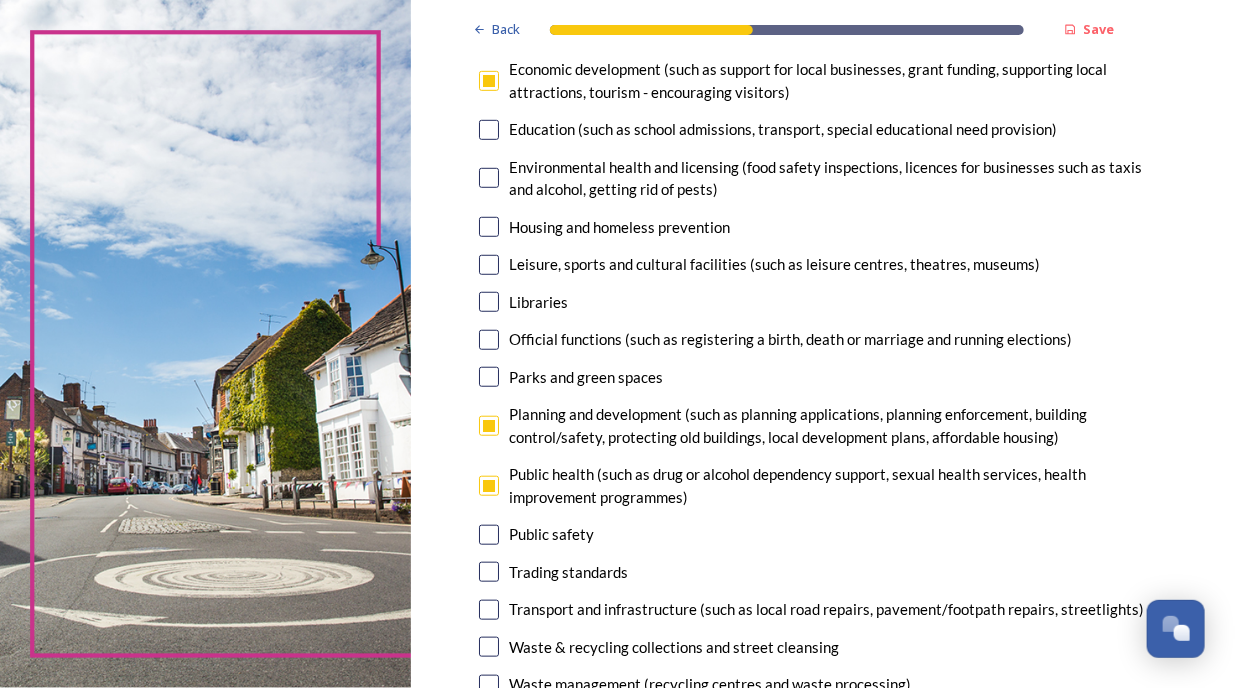 checkbox on "true" 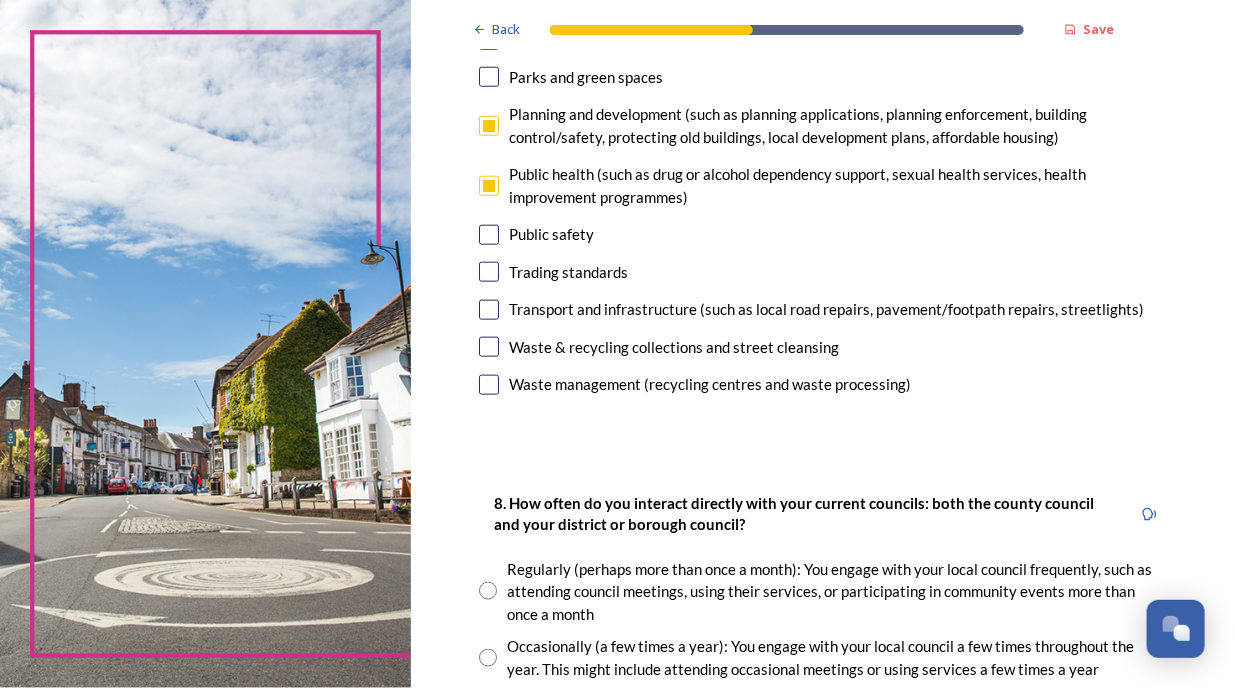 scroll, scrollTop: 900, scrollLeft: 0, axis: vertical 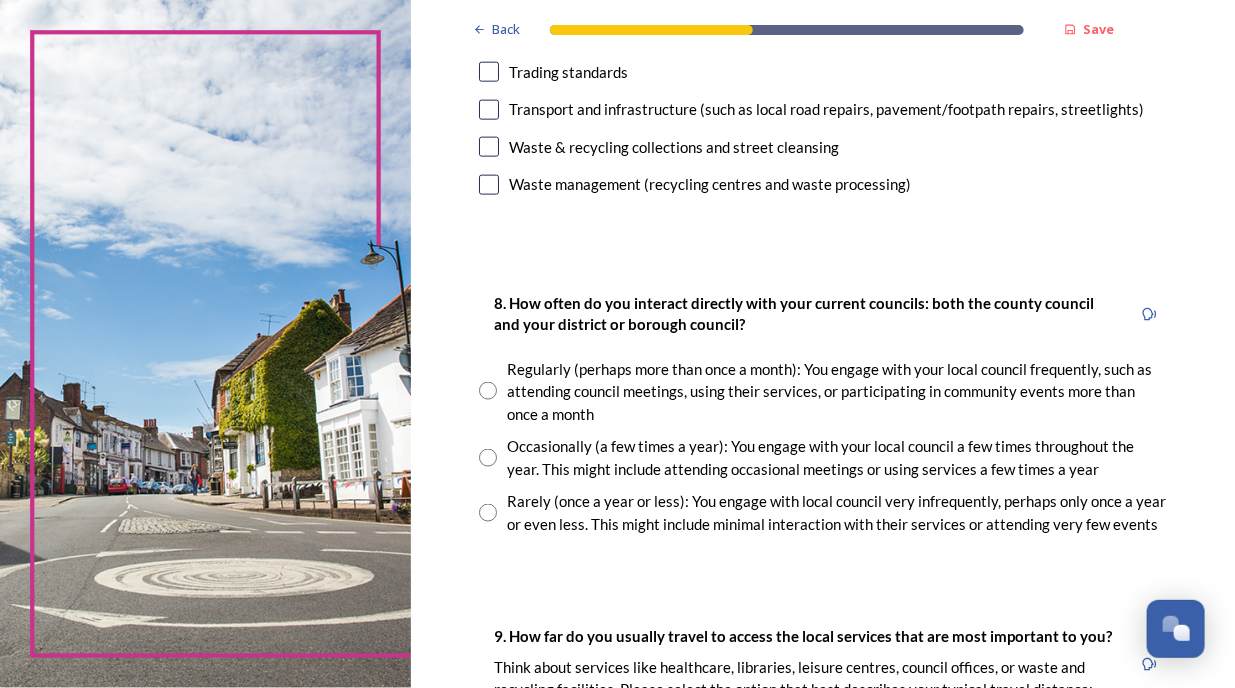 click on "Occasionally (a few times a year): You engage with your local council a few times throughout the year. This might include attending occasional meetings or using services a few times a year" at bounding box center (837, 457) 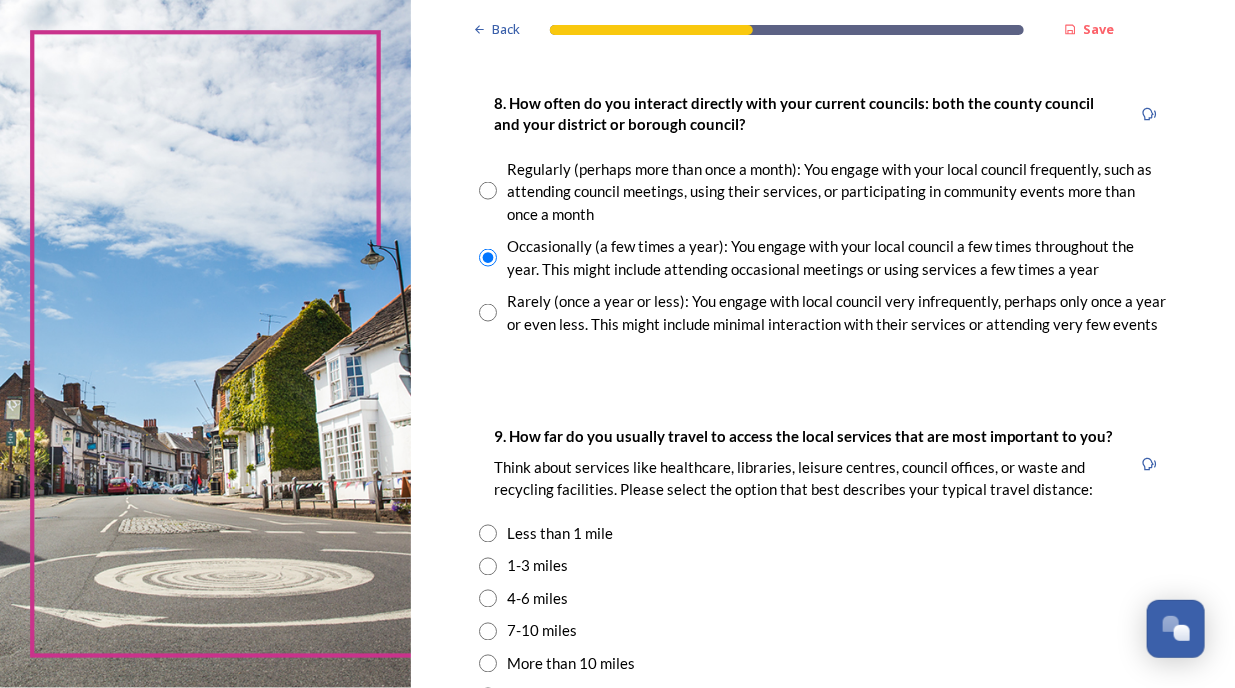 scroll, scrollTop: 1300, scrollLeft: 0, axis: vertical 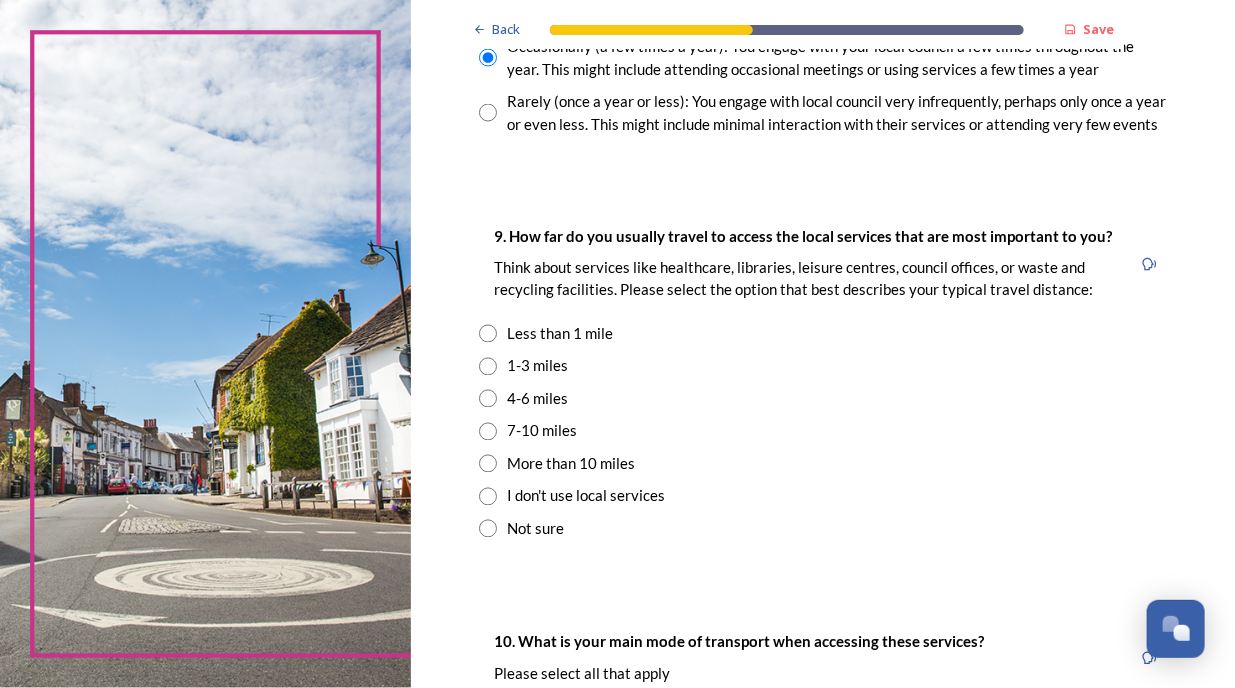 click on "4-6 miles" at bounding box center [537, 399] 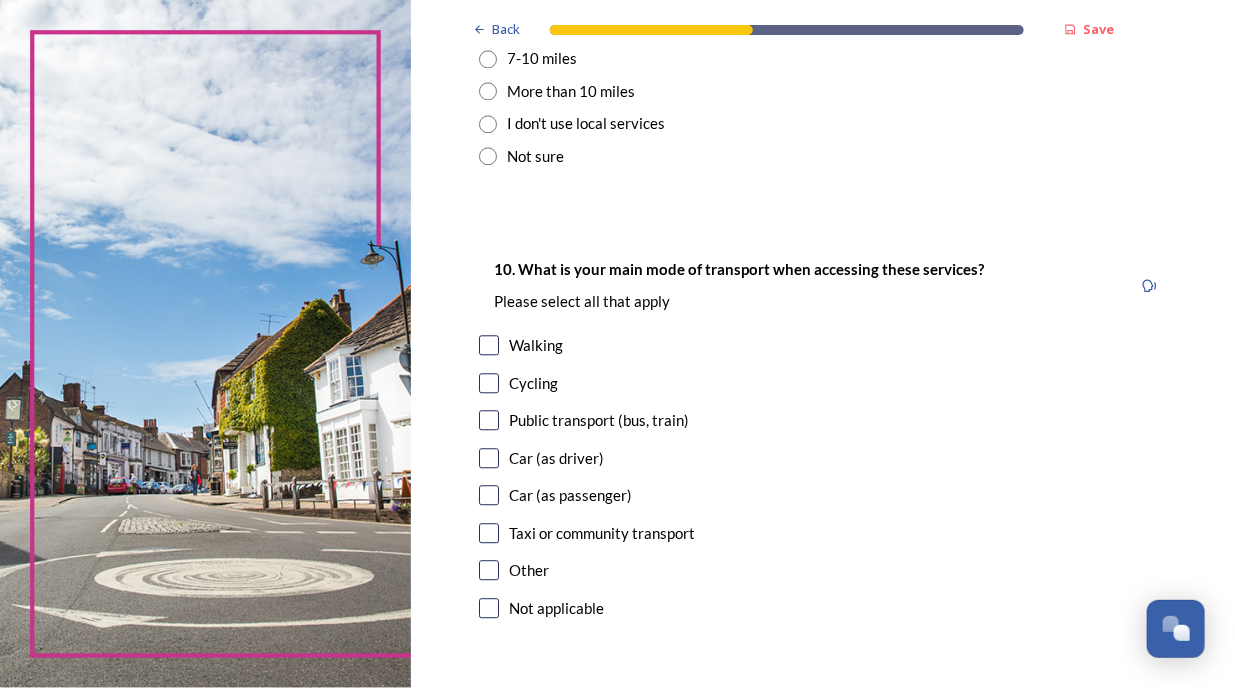 scroll, scrollTop: 1700, scrollLeft: 0, axis: vertical 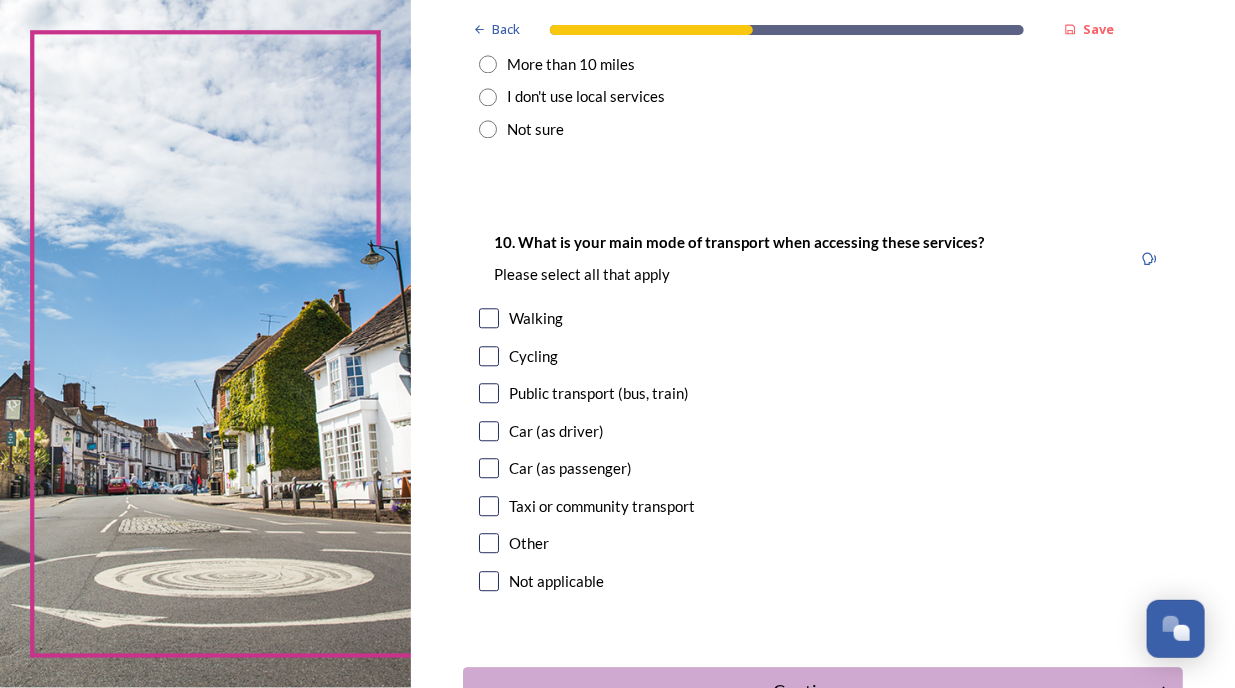 click at bounding box center [489, 431] 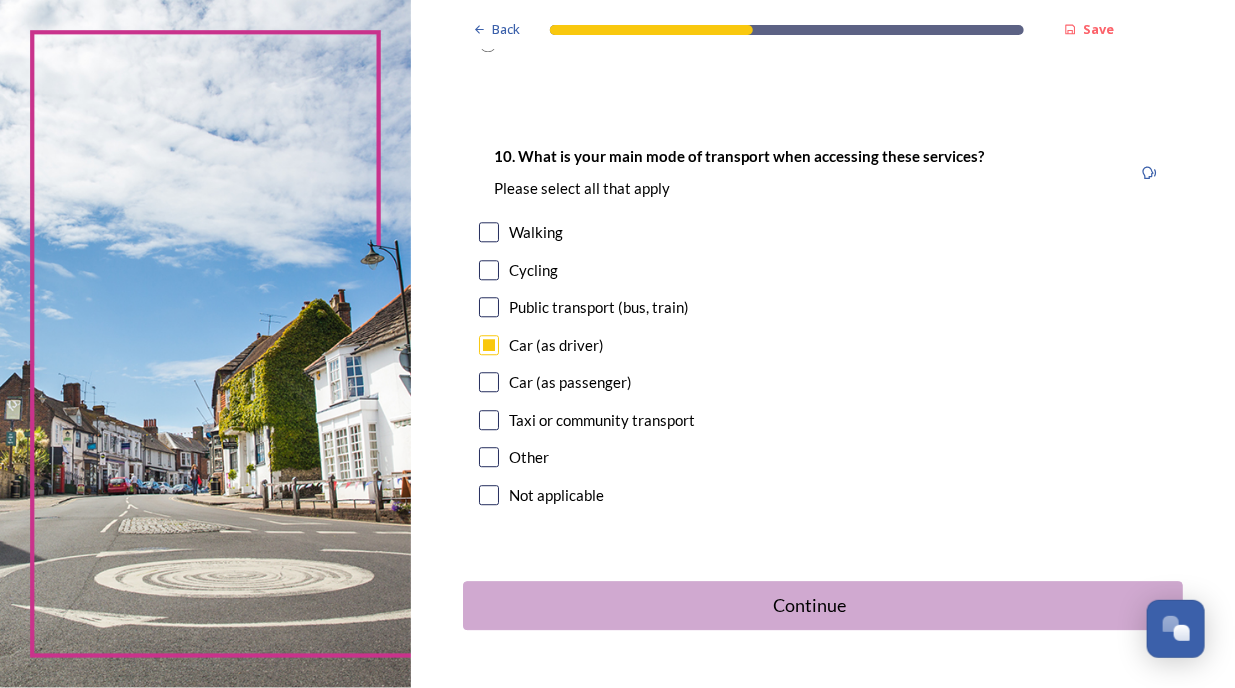 scroll, scrollTop: 1843, scrollLeft: 0, axis: vertical 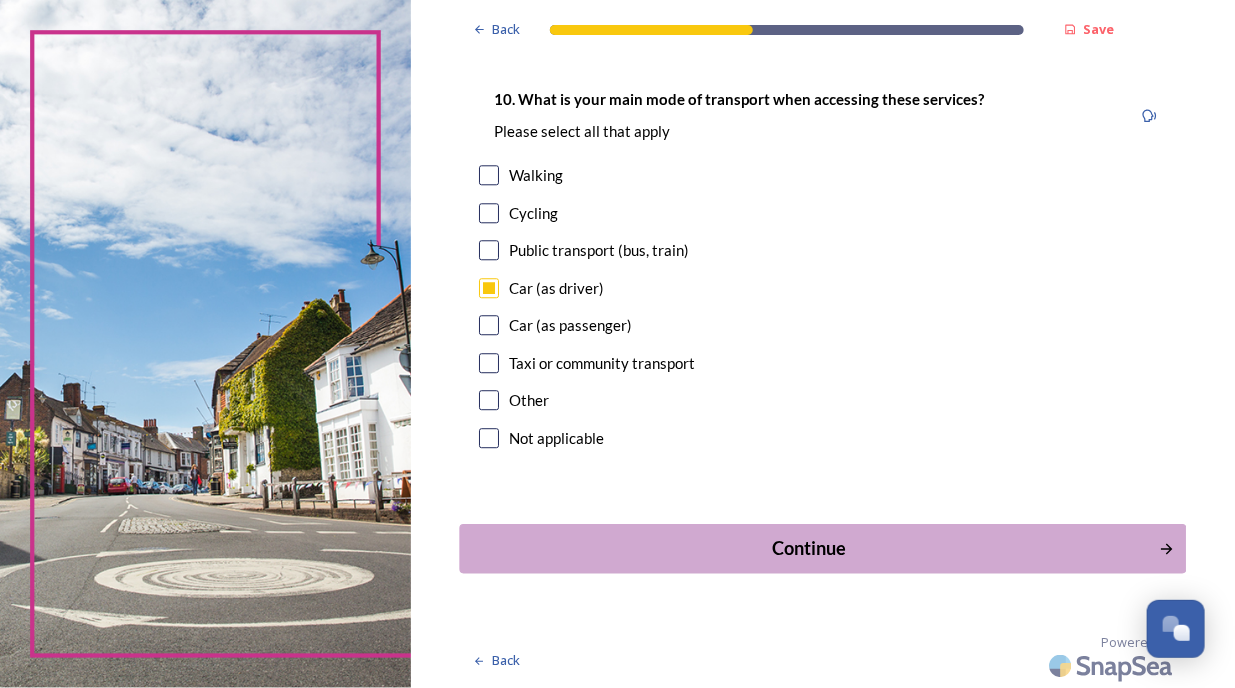 click on "Continue" at bounding box center [809, 548] 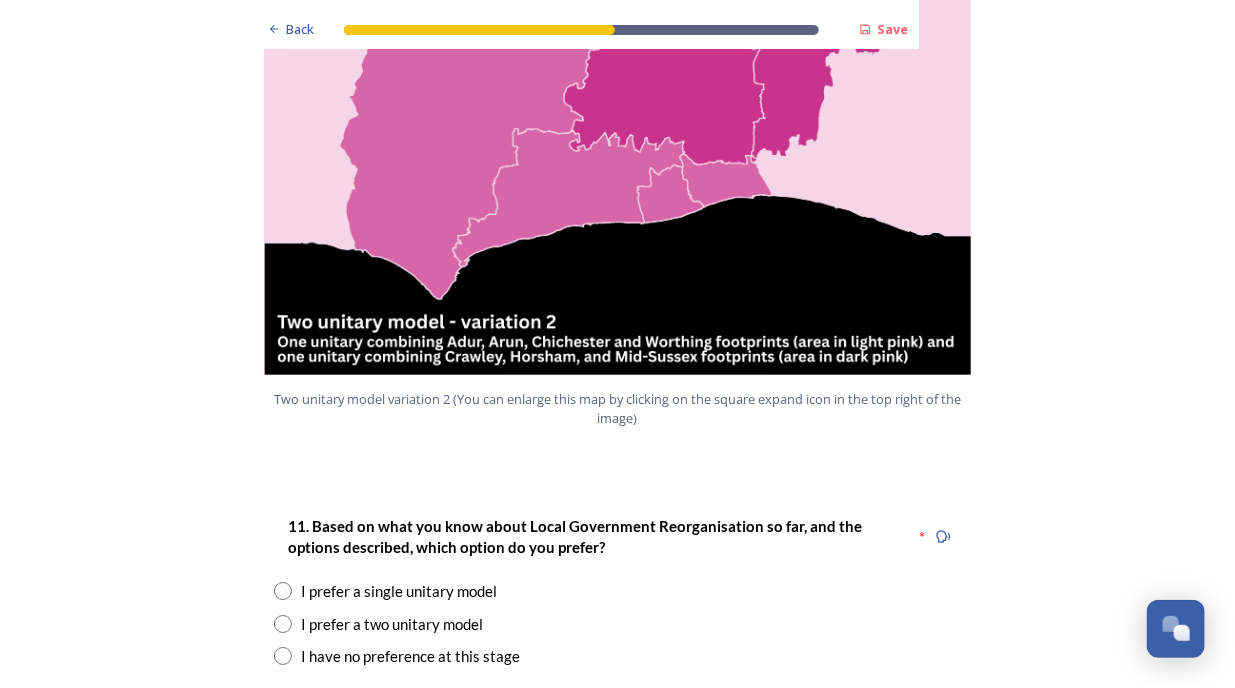 scroll, scrollTop: 2300, scrollLeft: 0, axis: vertical 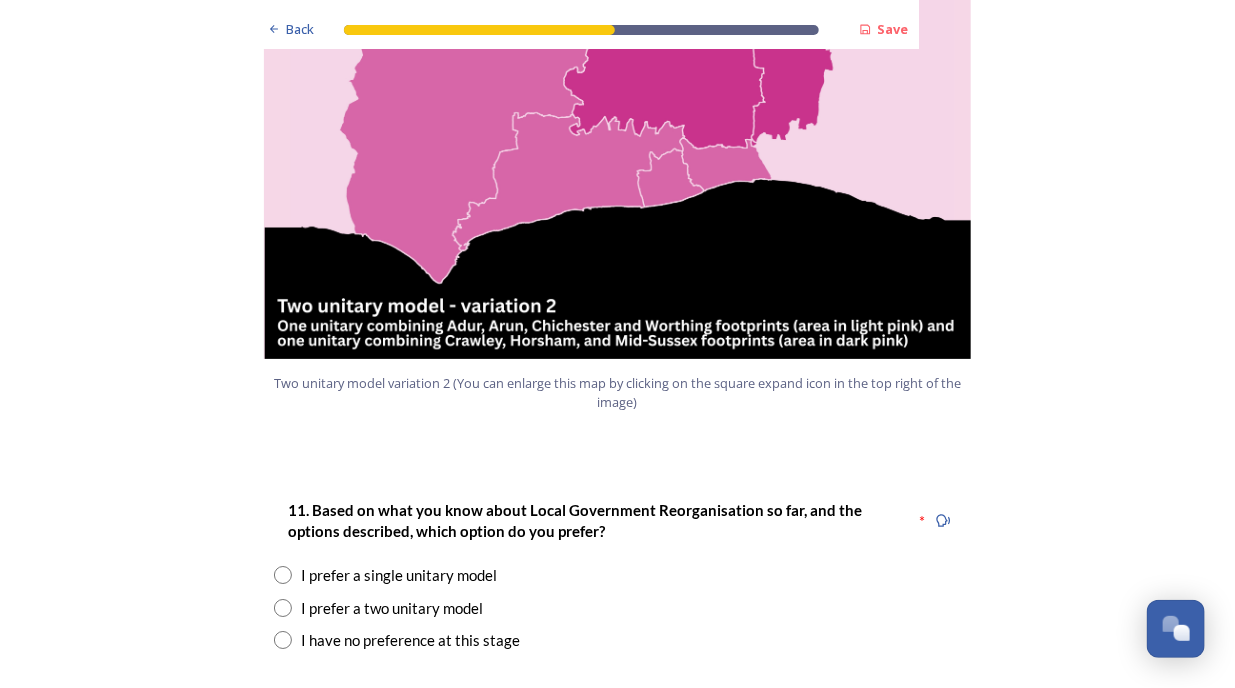click on "I prefer a two unitary model" at bounding box center (393, 608) 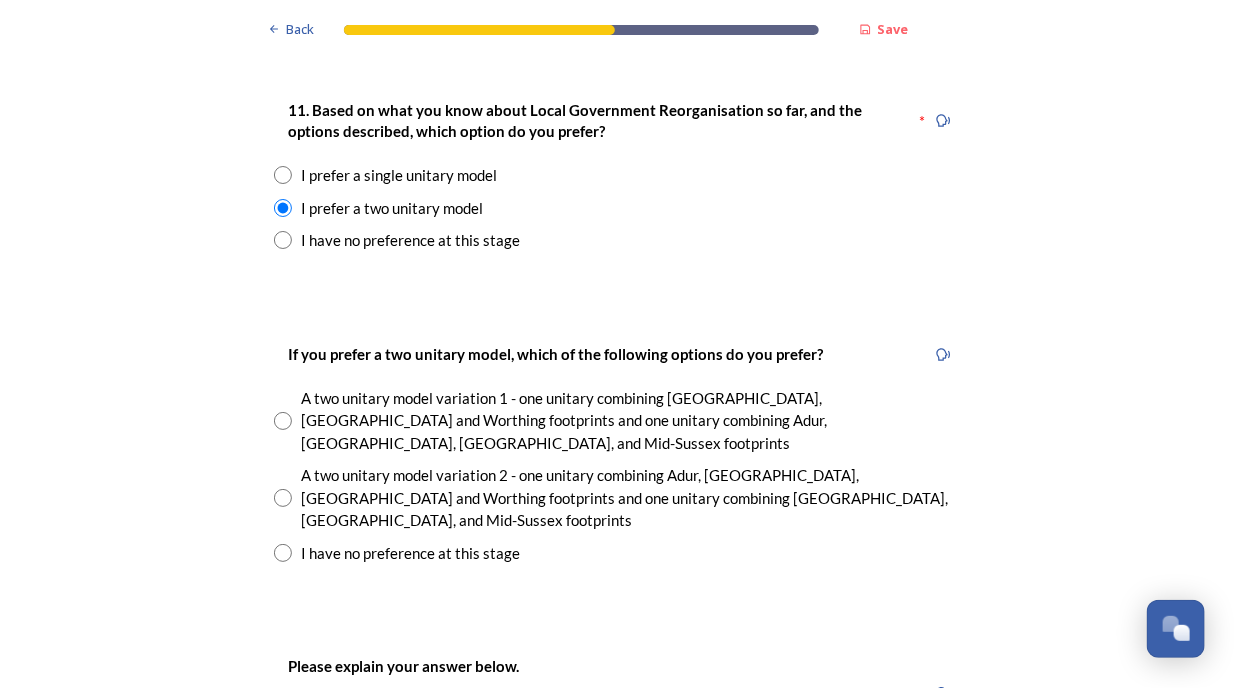 scroll, scrollTop: 2800, scrollLeft: 0, axis: vertical 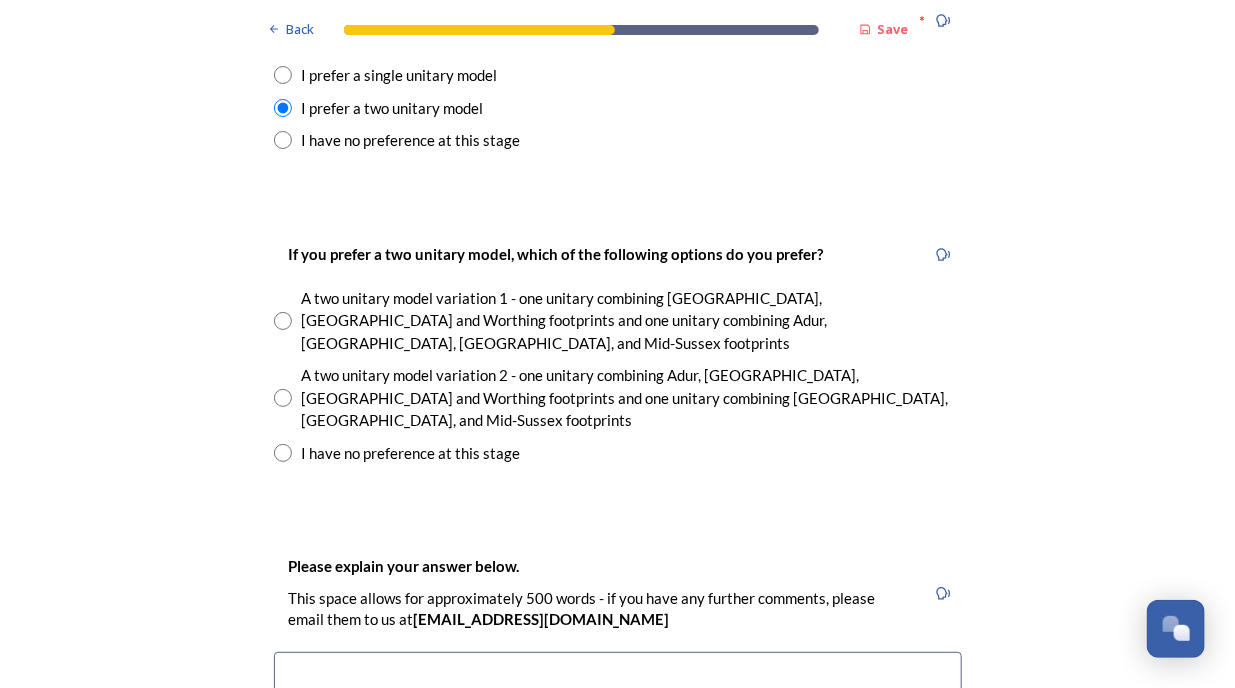 click on "A two unitary model variation 1 - one unitary combining Arun, Chichester and Worthing footprints and one unitary combining Adur, Crawley, Horsham, and Mid-Sussex footprints" at bounding box center (632, 321) 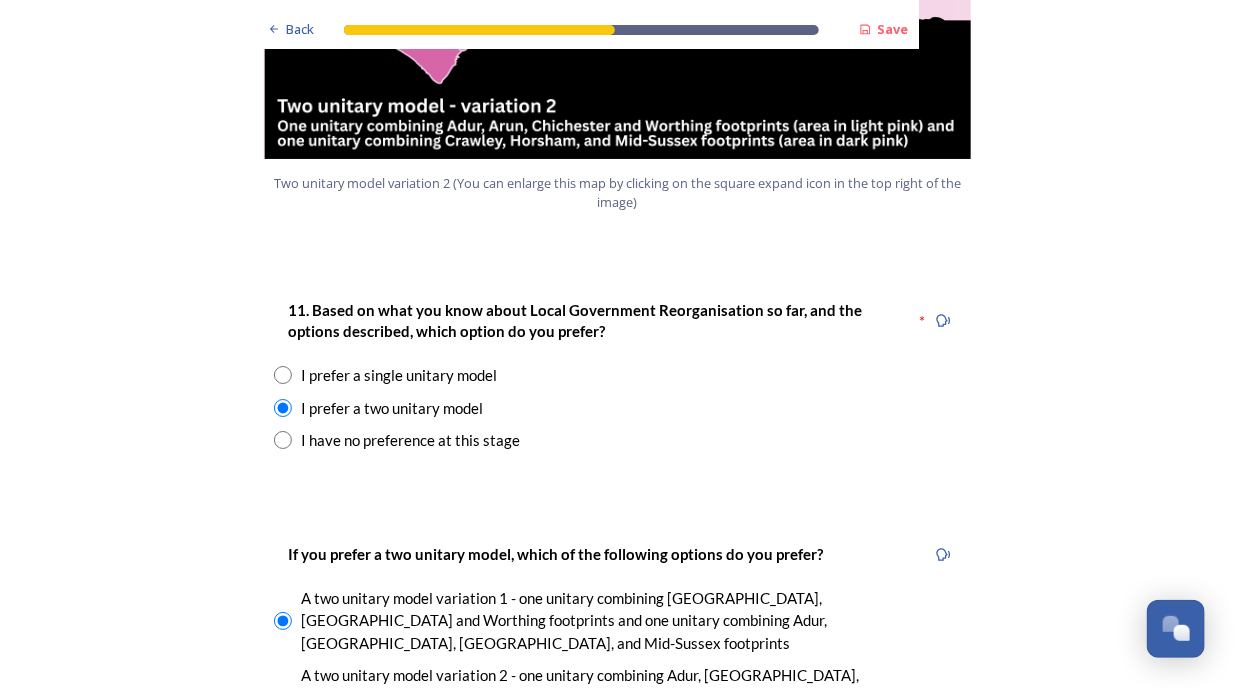 scroll, scrollTop: 3000, scrollLeft: 0, axis: vertical 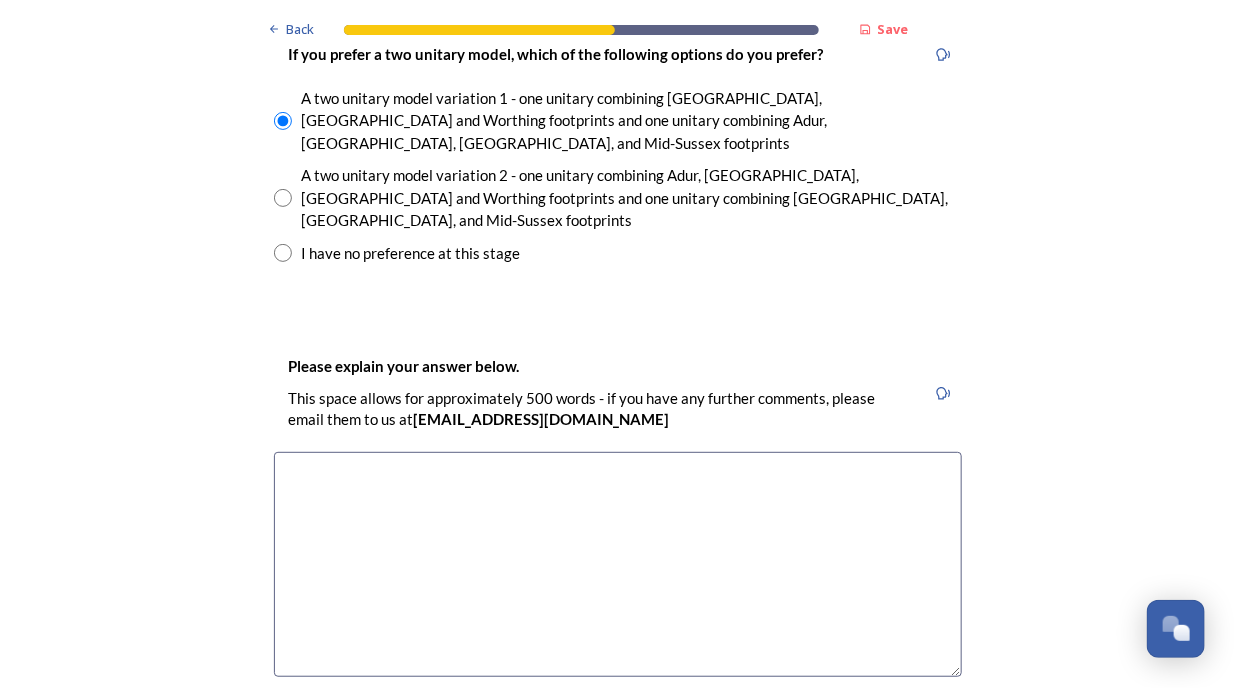 drag, startPoint x: 577, startPoint y: 382, endPoint x: 586, endPoint y: 370, distance: 15 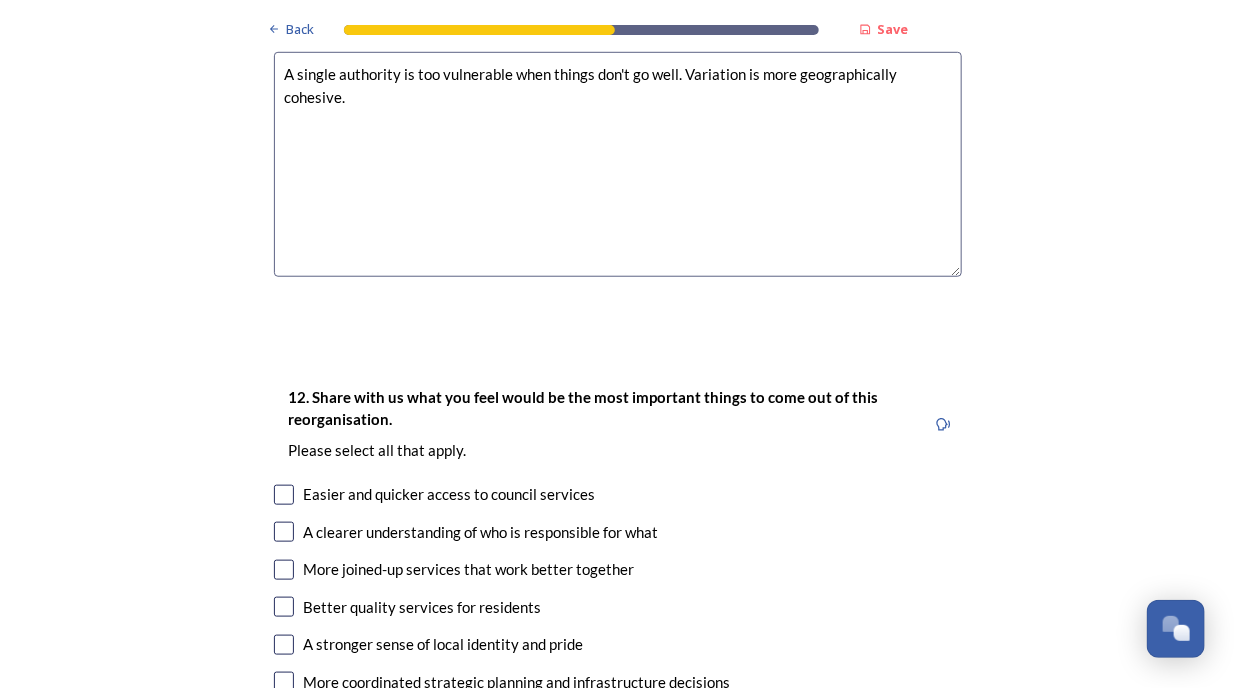scroll, scrollTop: 3500, scrollLeft: 0, axis: vertical 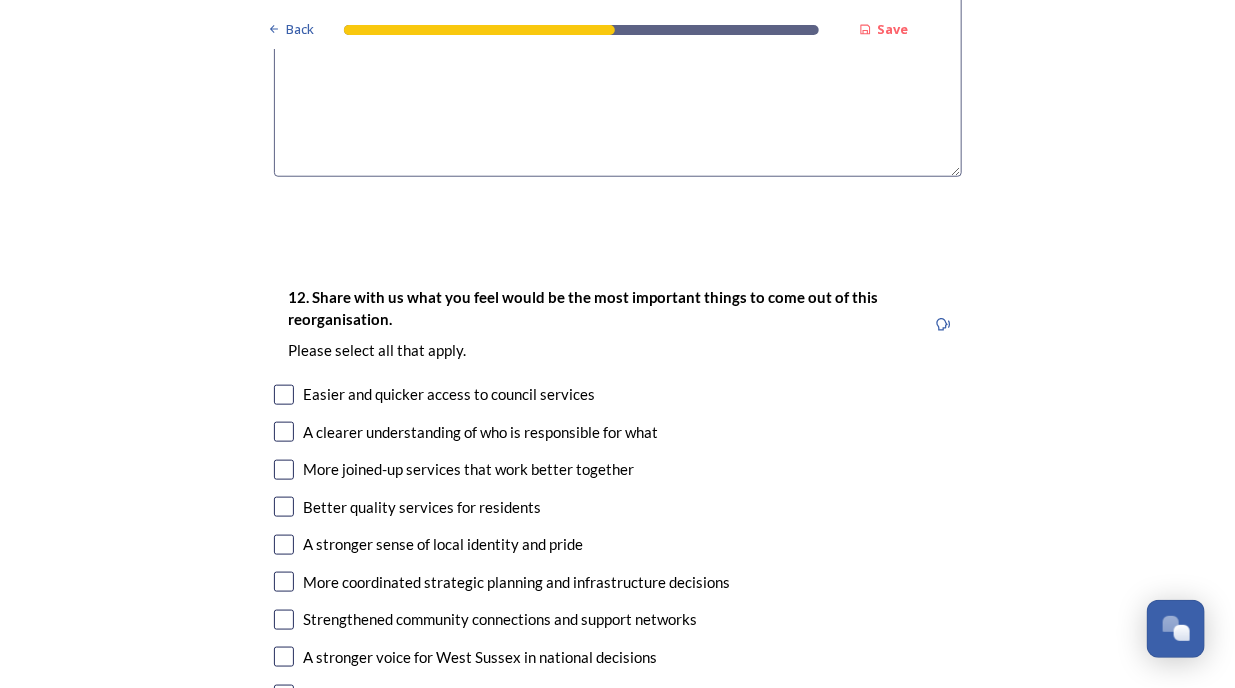 type on "A single authority is too vulnerable when things don't go well. Variation is more geographically cohesive." 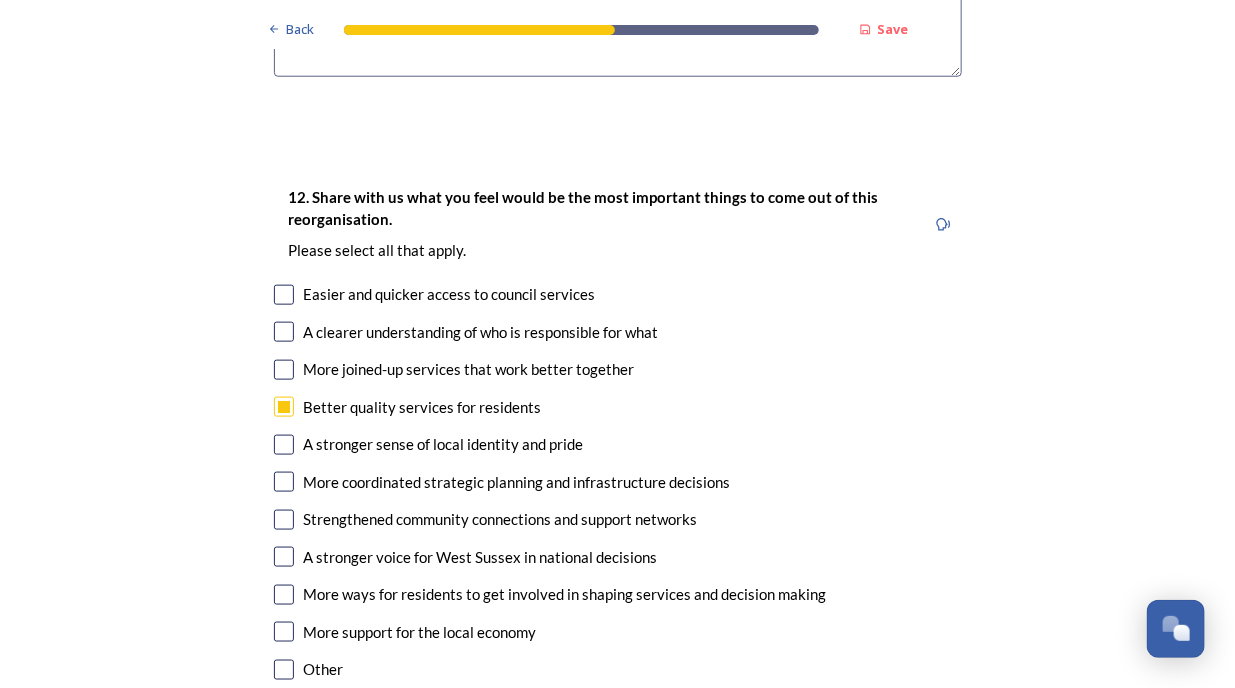 scroll, scrollTop: 3700, scrollLeft: 0, axis: vertical 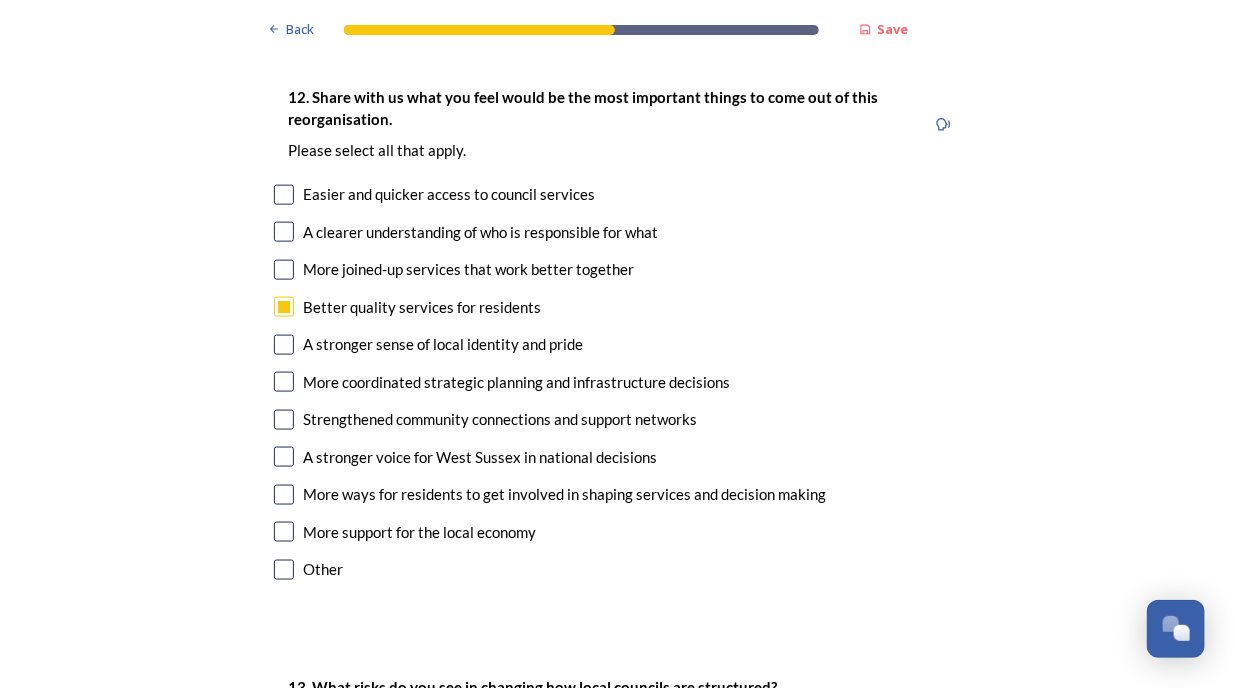 click at bounding box center (284, 532) 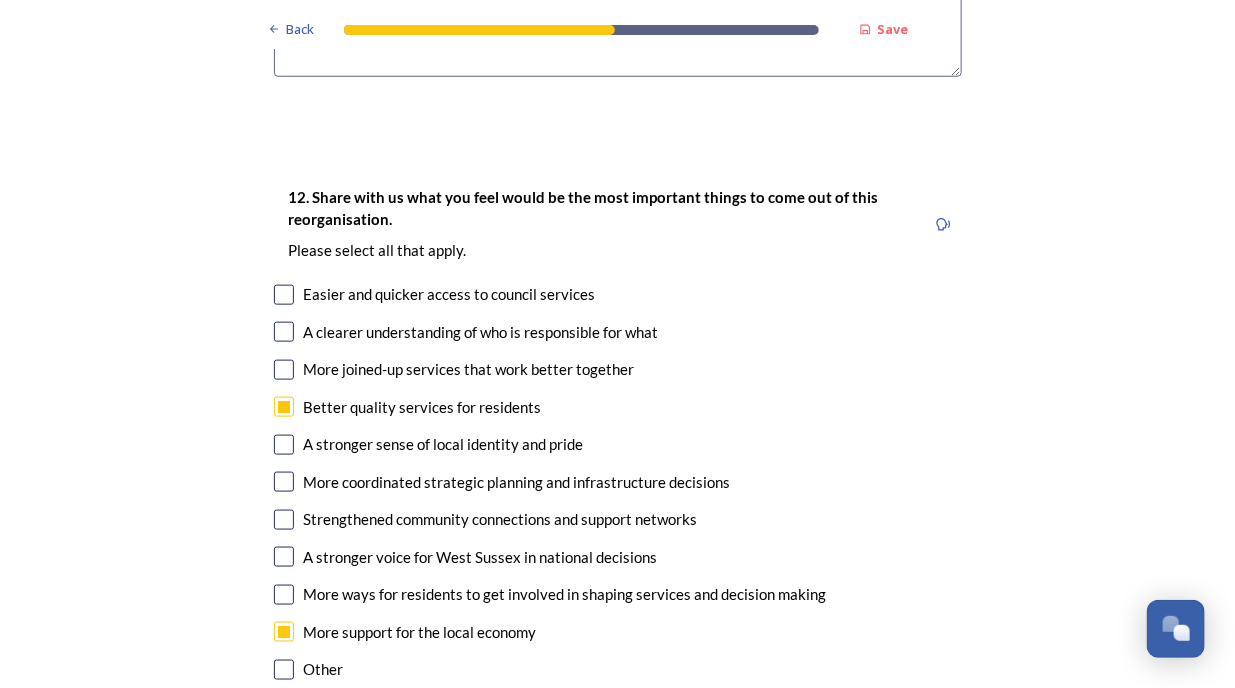 scroll, scrollTop: 3800, scrollLeft: 0, axis: vertical 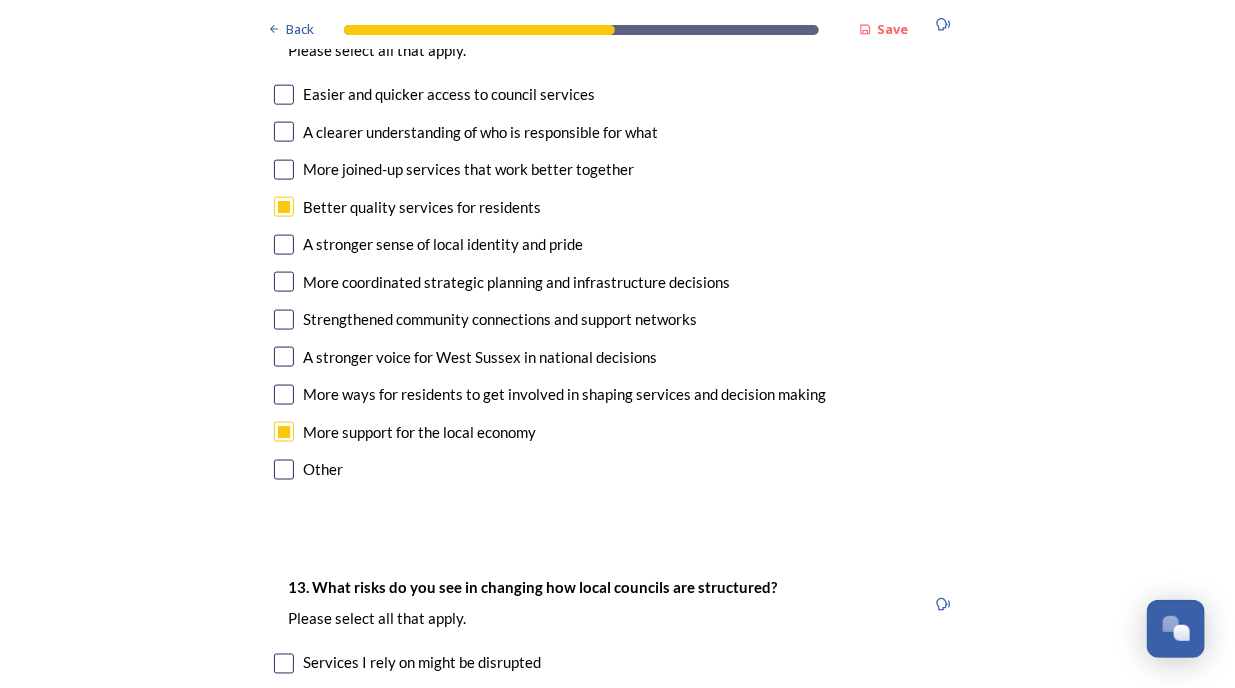 click at bounding box center (284, 470) 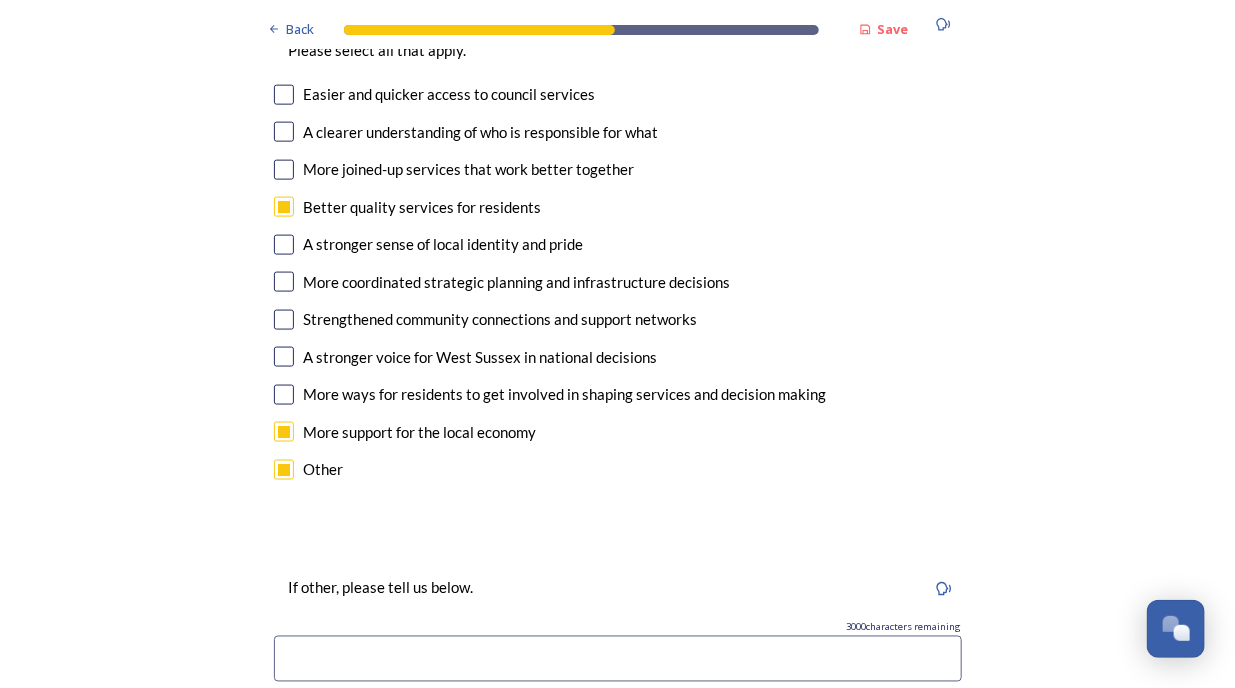 click at bounding box center [618, 659] 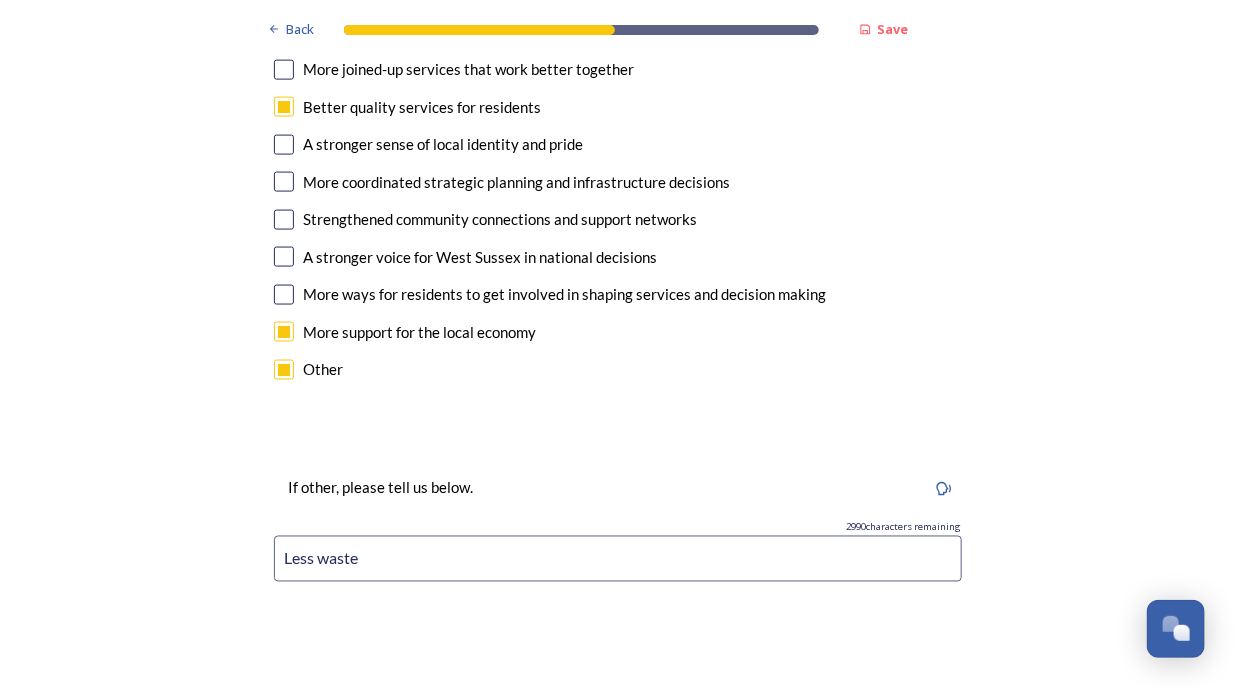 scroll, scrollTop: 4200, scrollLeft: 0, axis: vertical 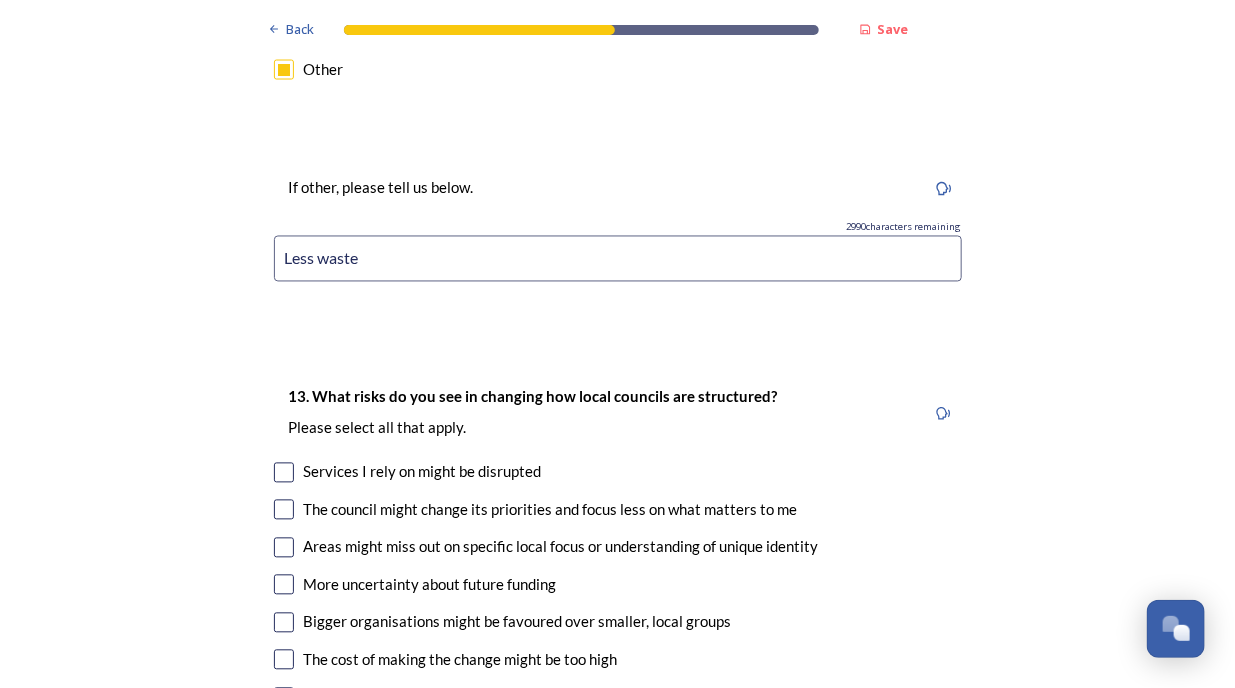type on "Less waste" 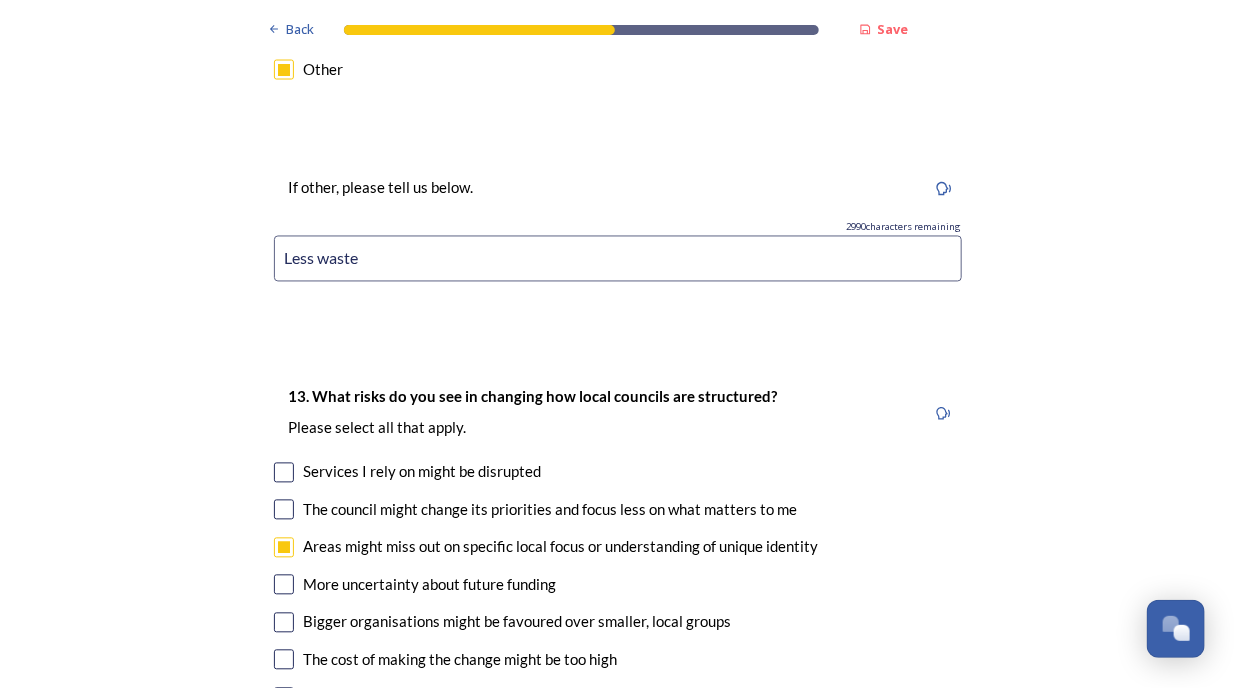 click at bounding box center [284, 585] 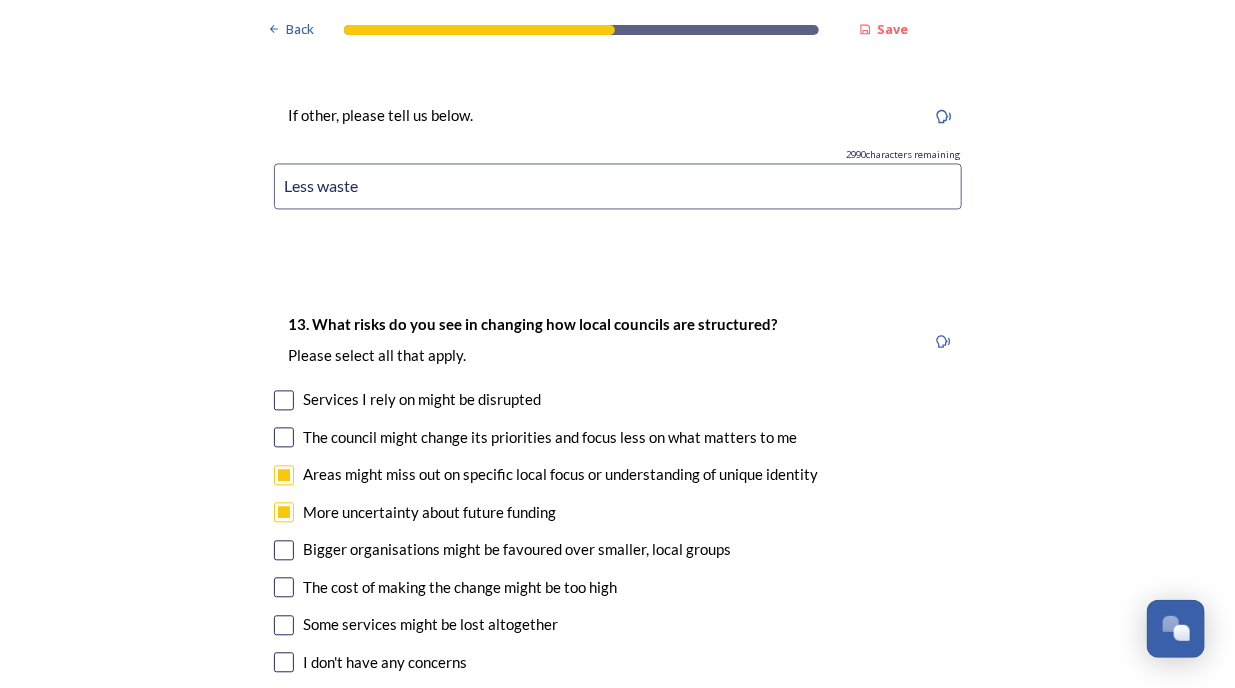 scroll, scrollTop: 4300, scrollLeft: 0, axis: vertical 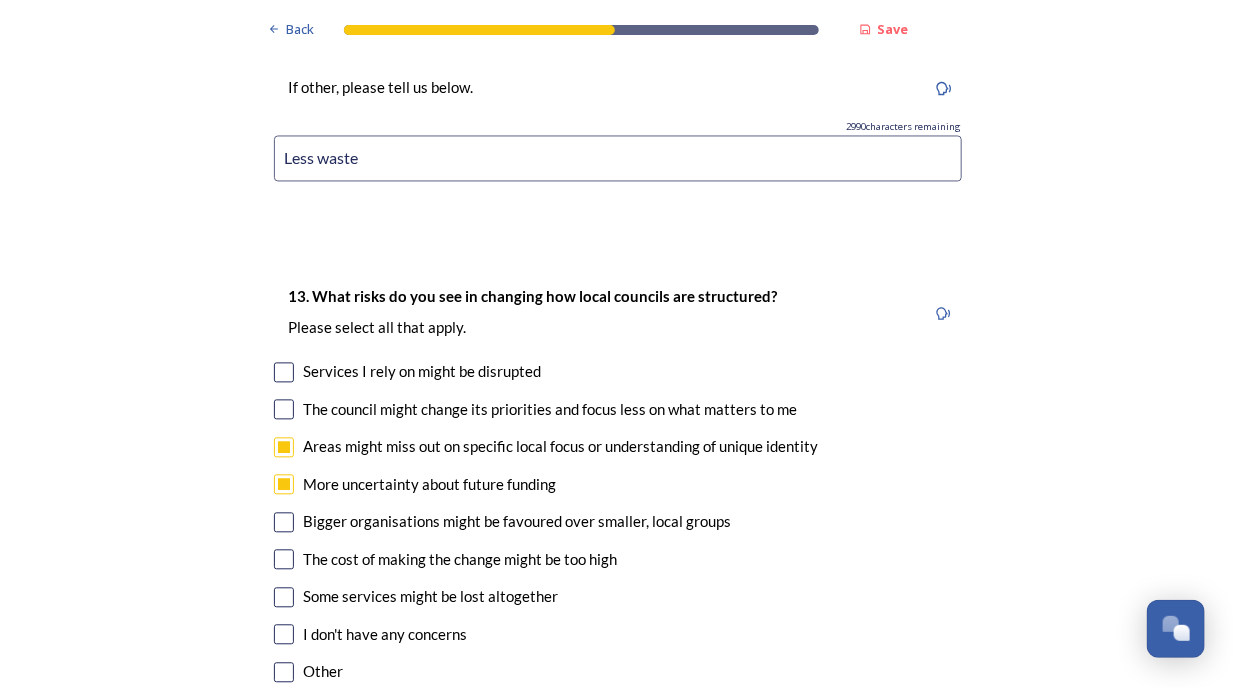 click at bounding box center [284, 560] 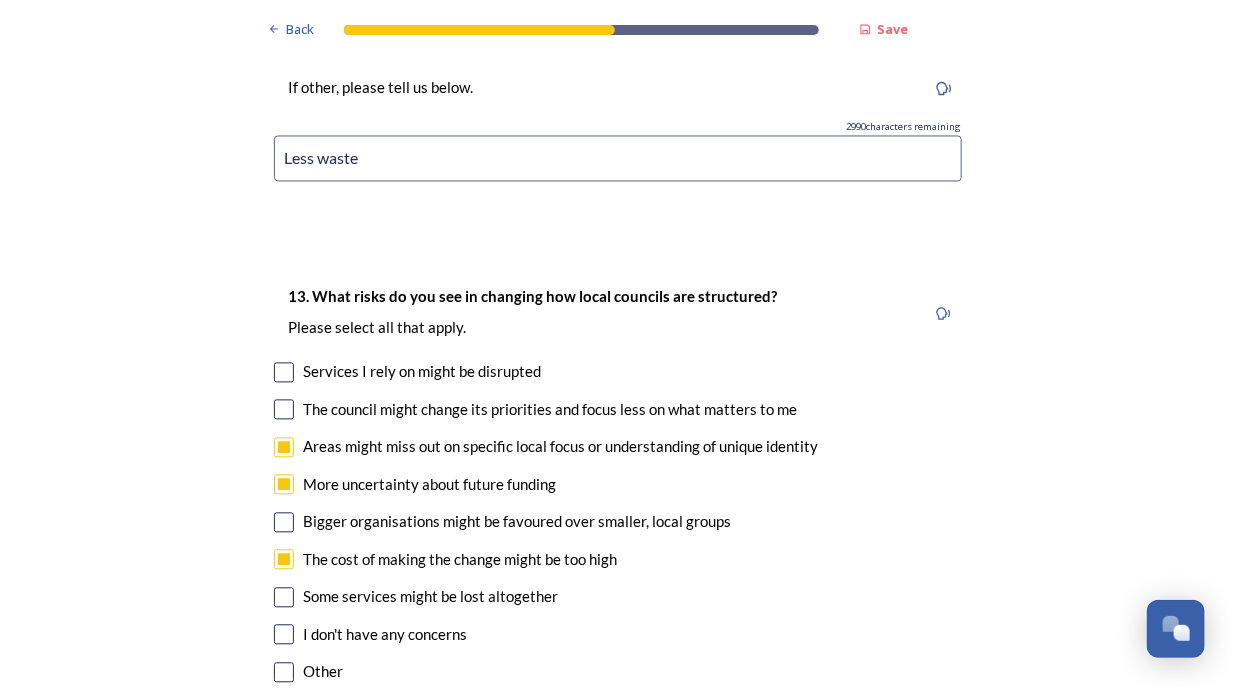 click at bounding box center [284, 598] 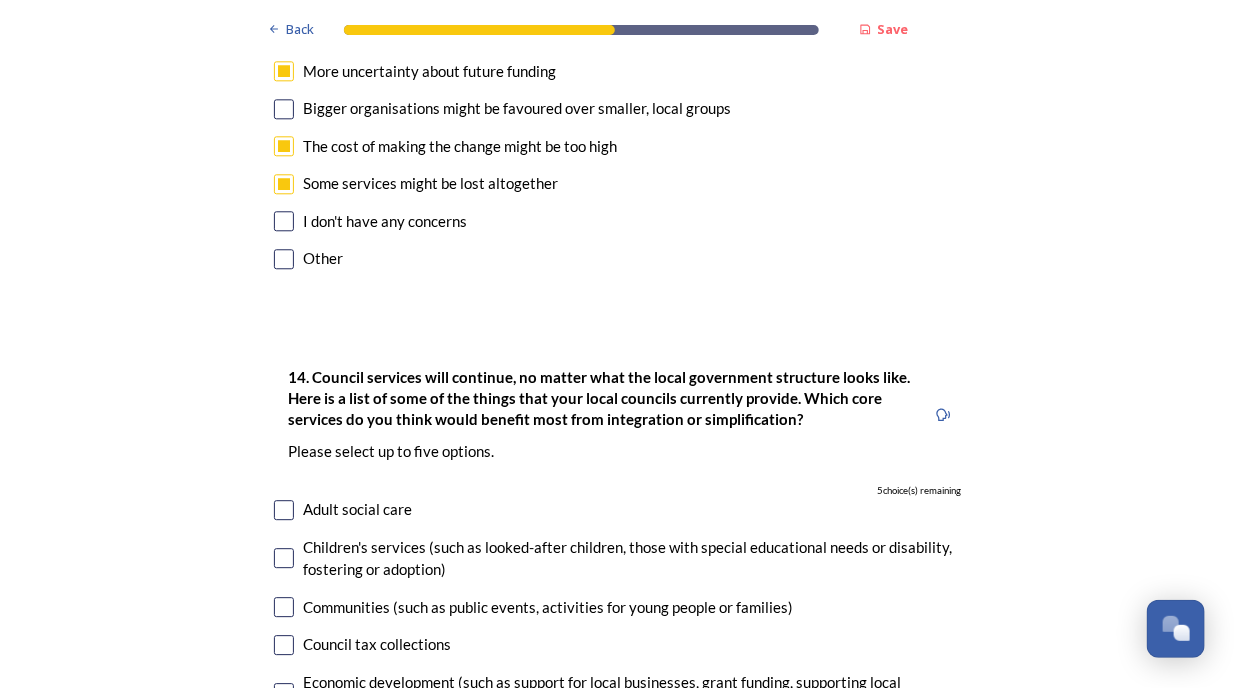 scroll, scrollTop: 4800, scrollLeft: 0, axis: vertical 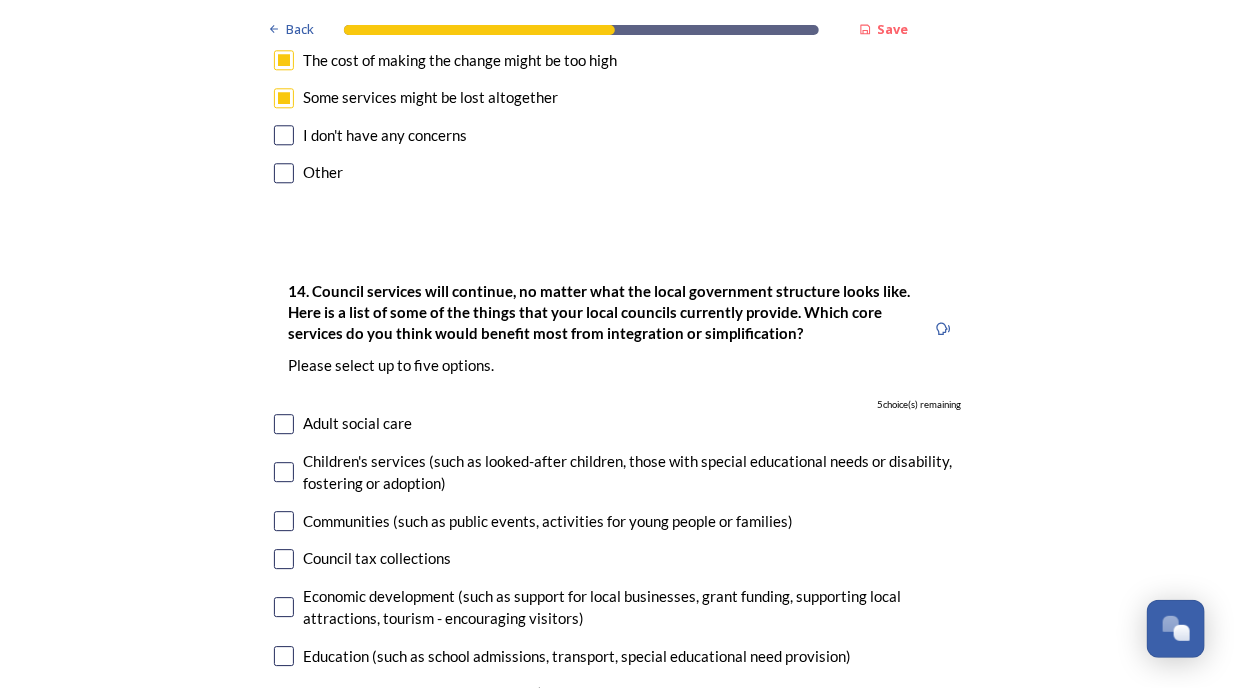 click on "Council tax collections" at bounding box center (378, 558) 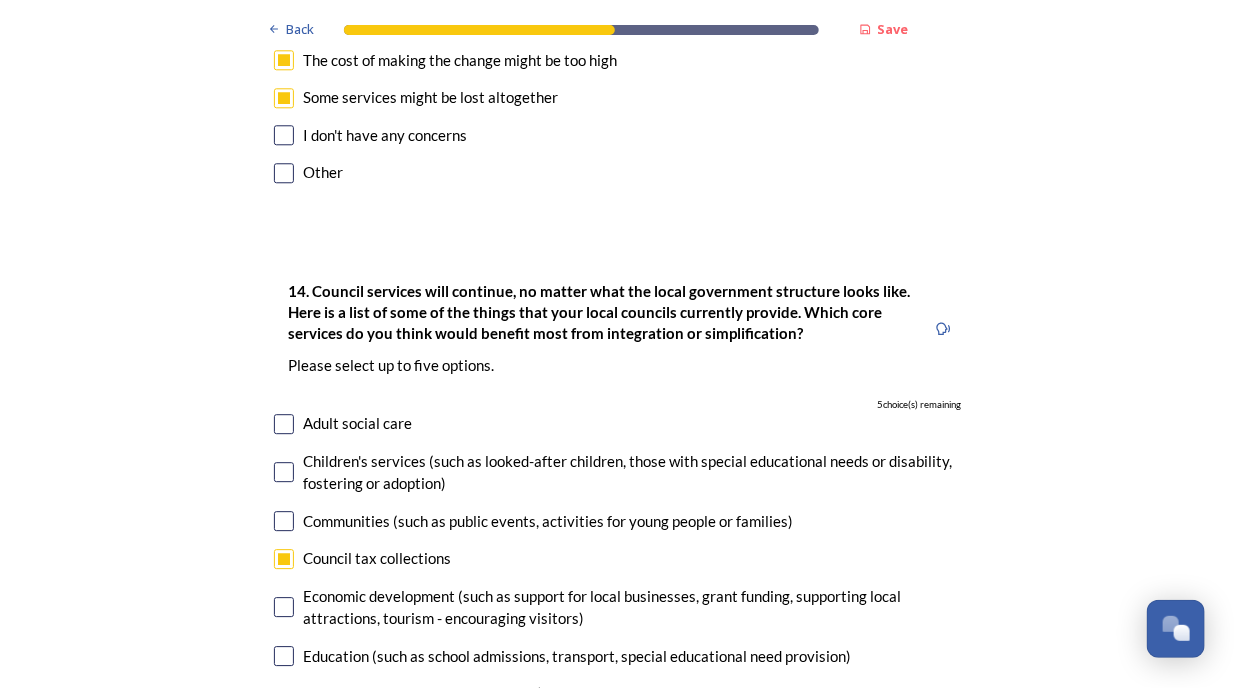 checkbox on "true" 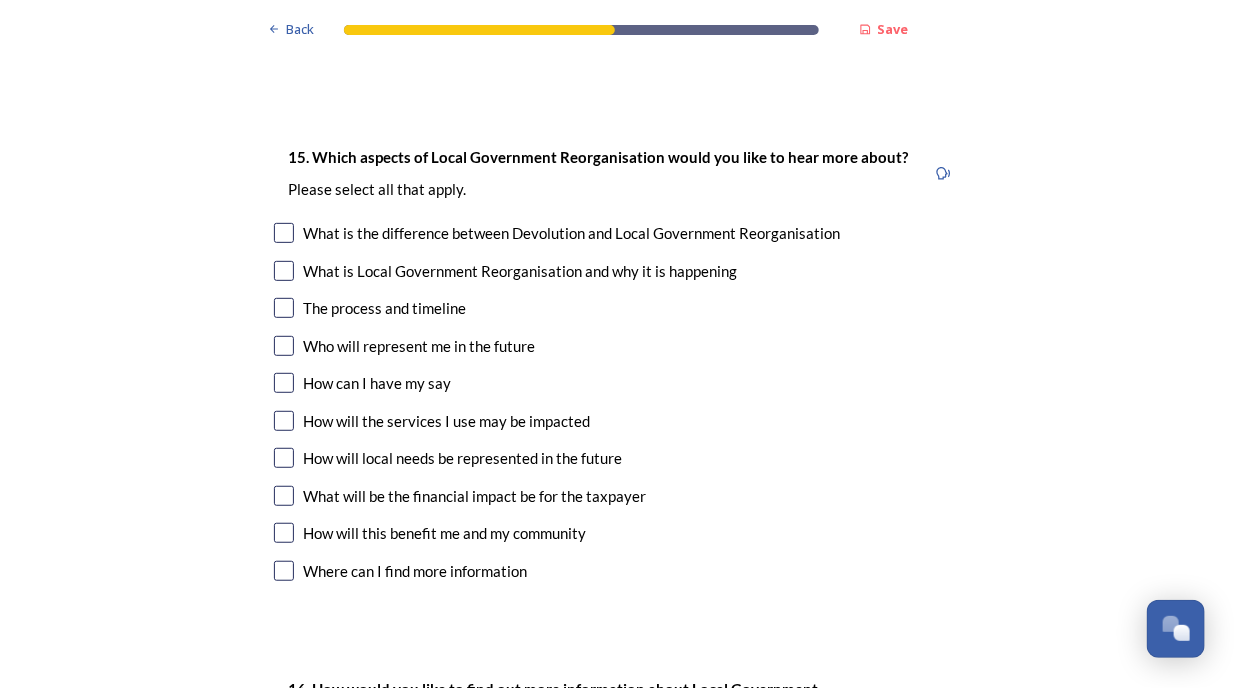 scroll, scrollTop: 6000, scrollLeft: 0, axis: vertical 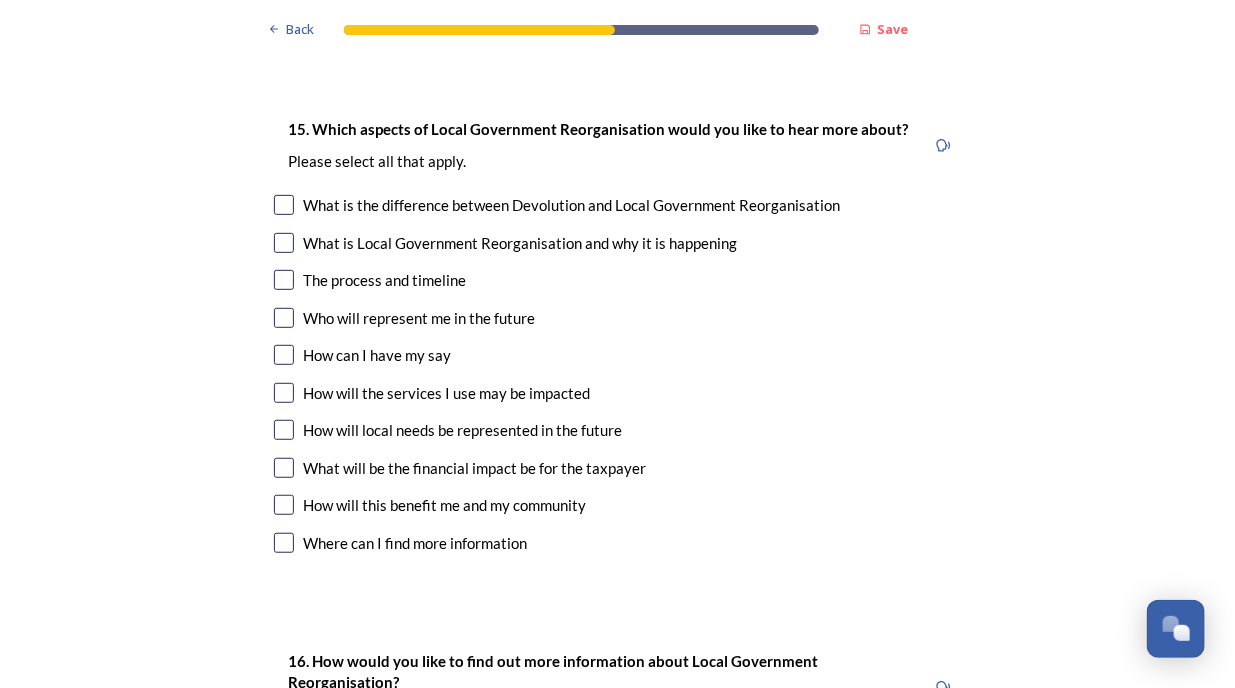 click at bounding box center [284, 280] 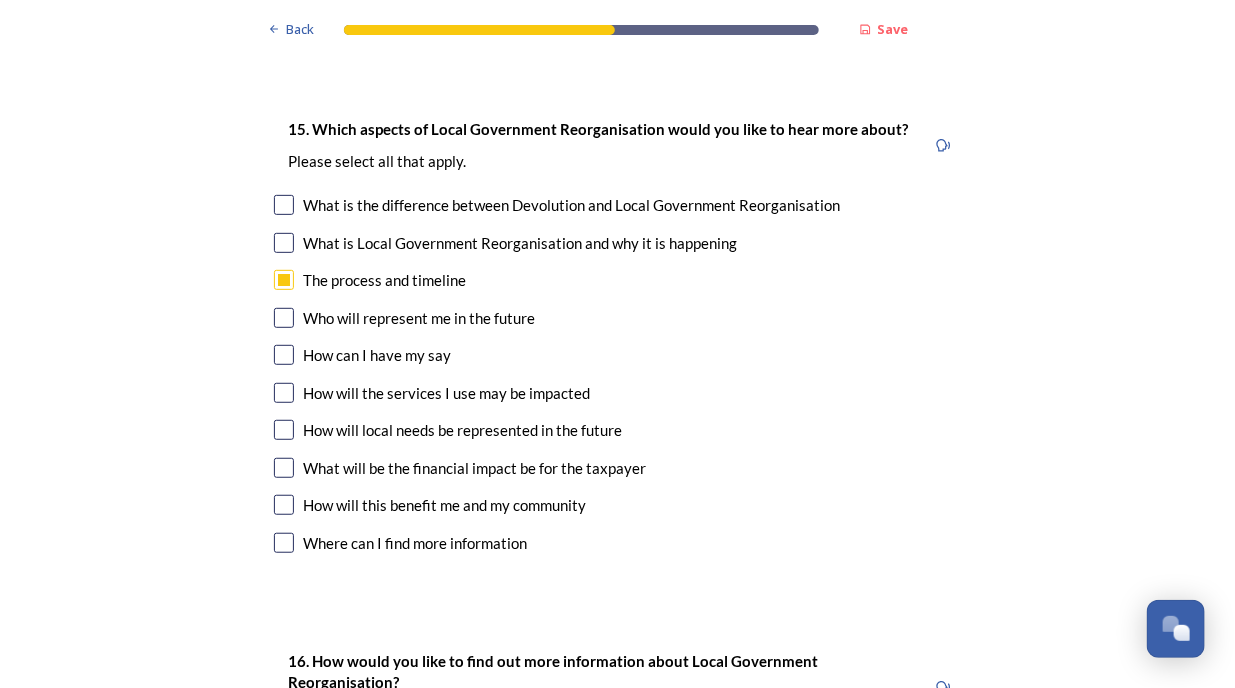 click at bounding box center [284, 468] 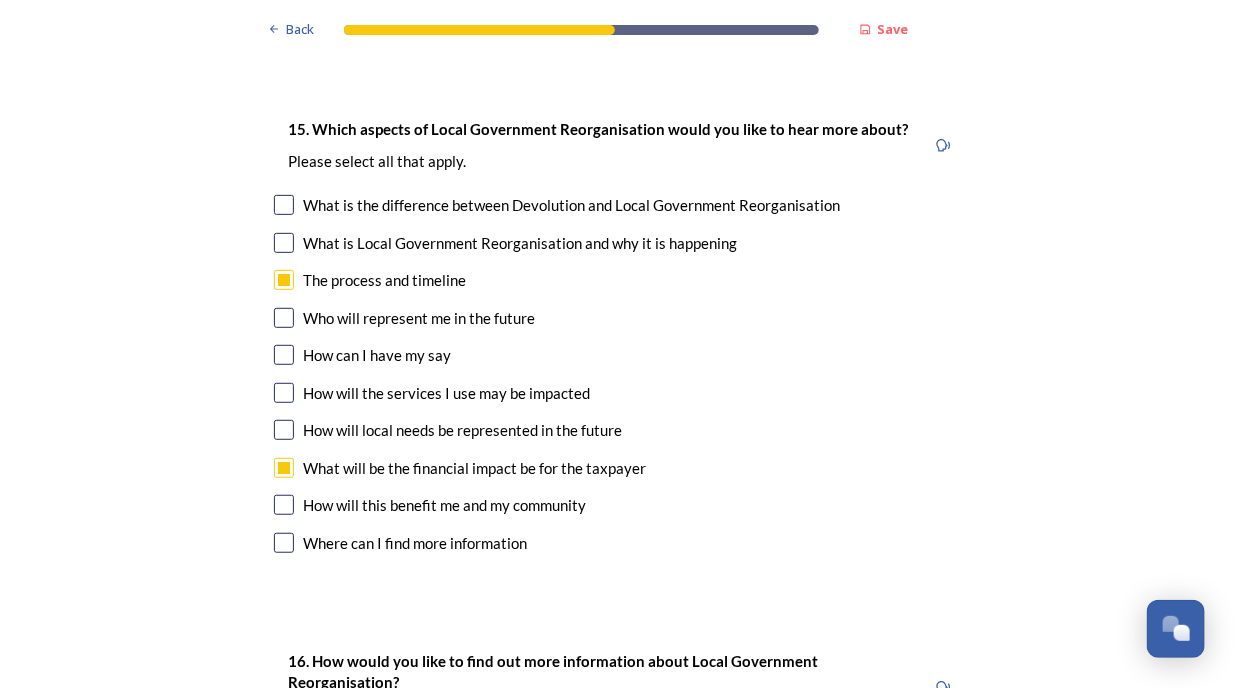 click at bounding box center (284, 505) 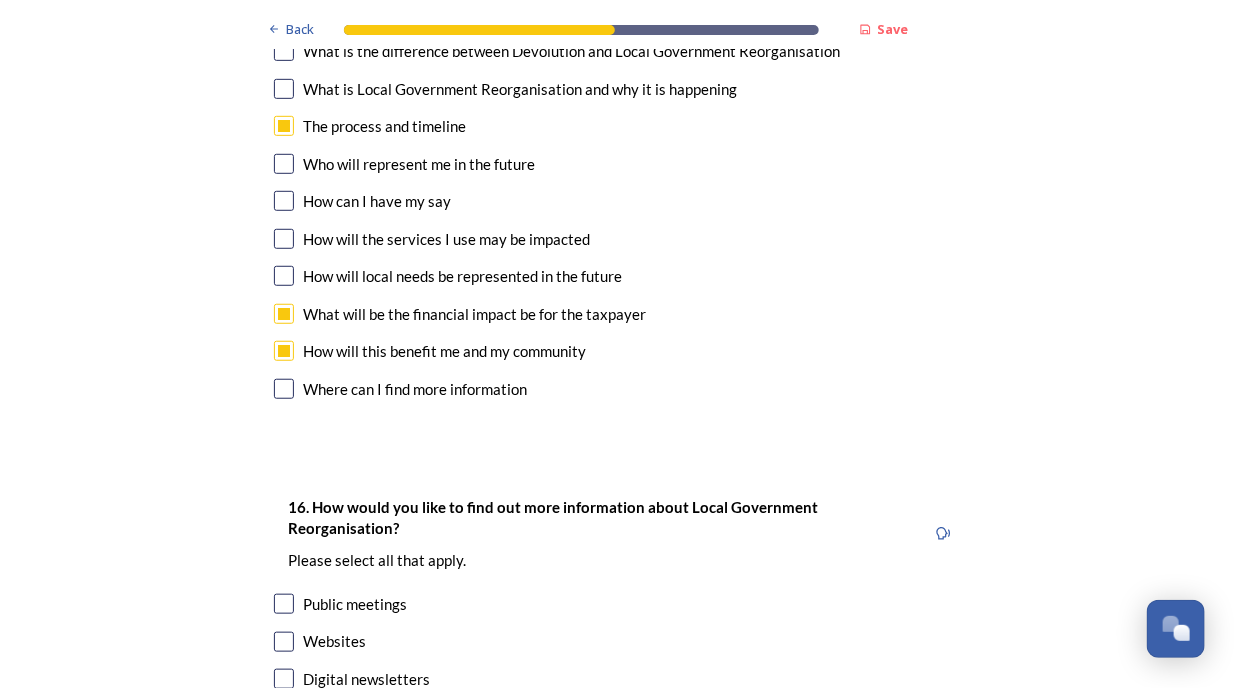 scroll, scrollTop: 6300, scrollLeft: 0, axis: vertical 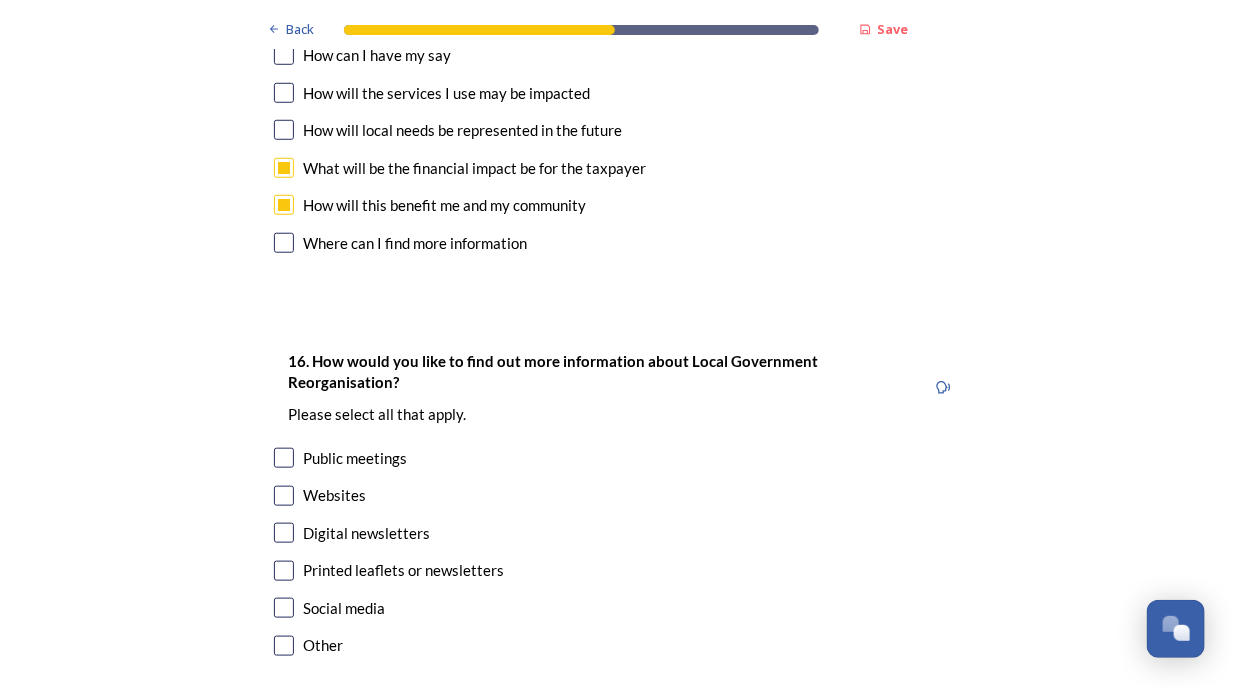 click at bounding box center (284, 496) 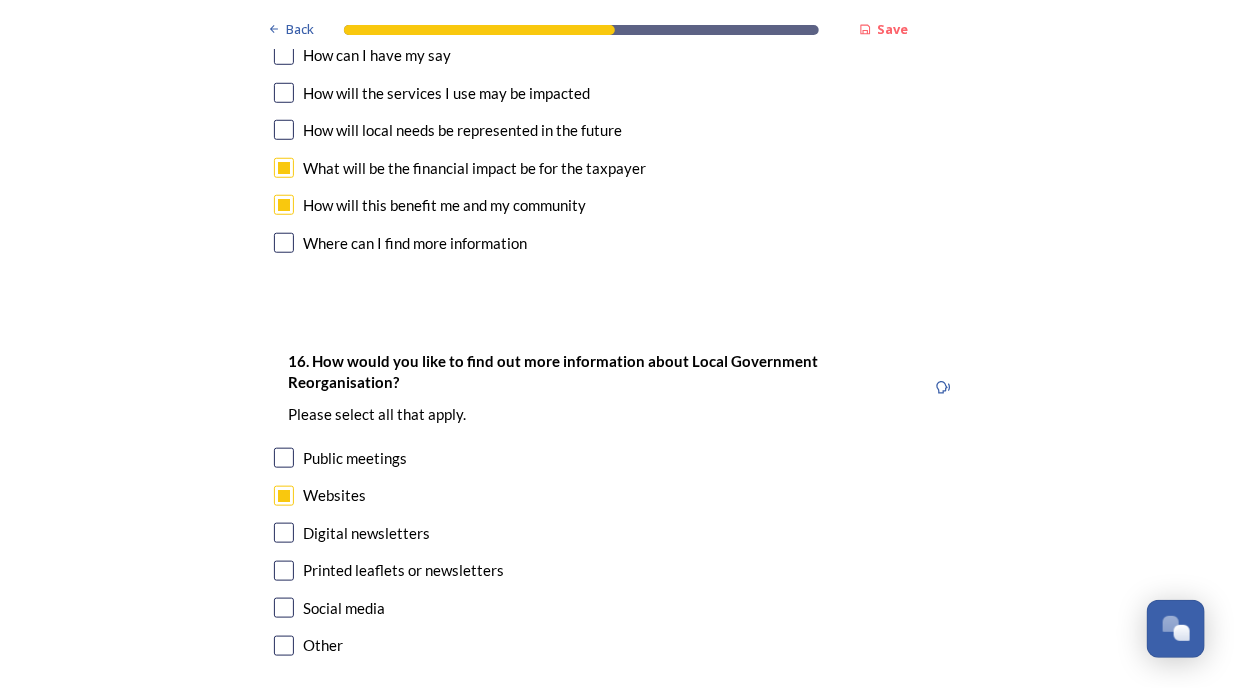 click at bounding box center [284, 533] 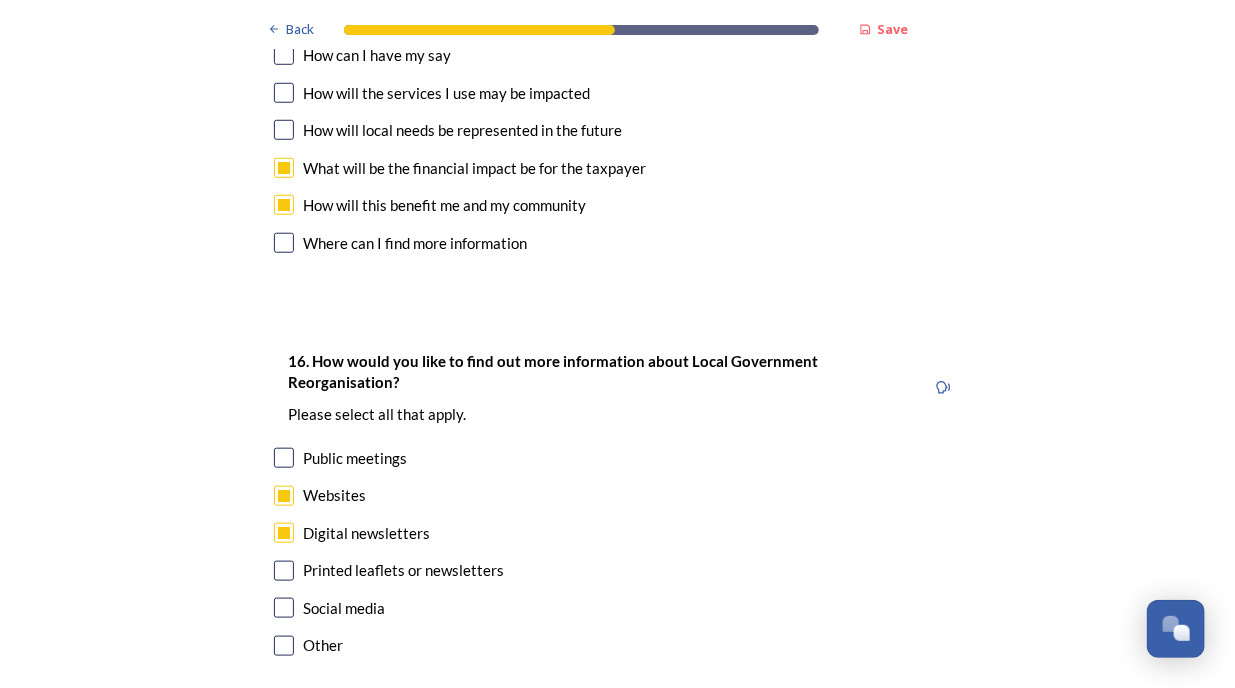 click at bounding box center [284, 571] 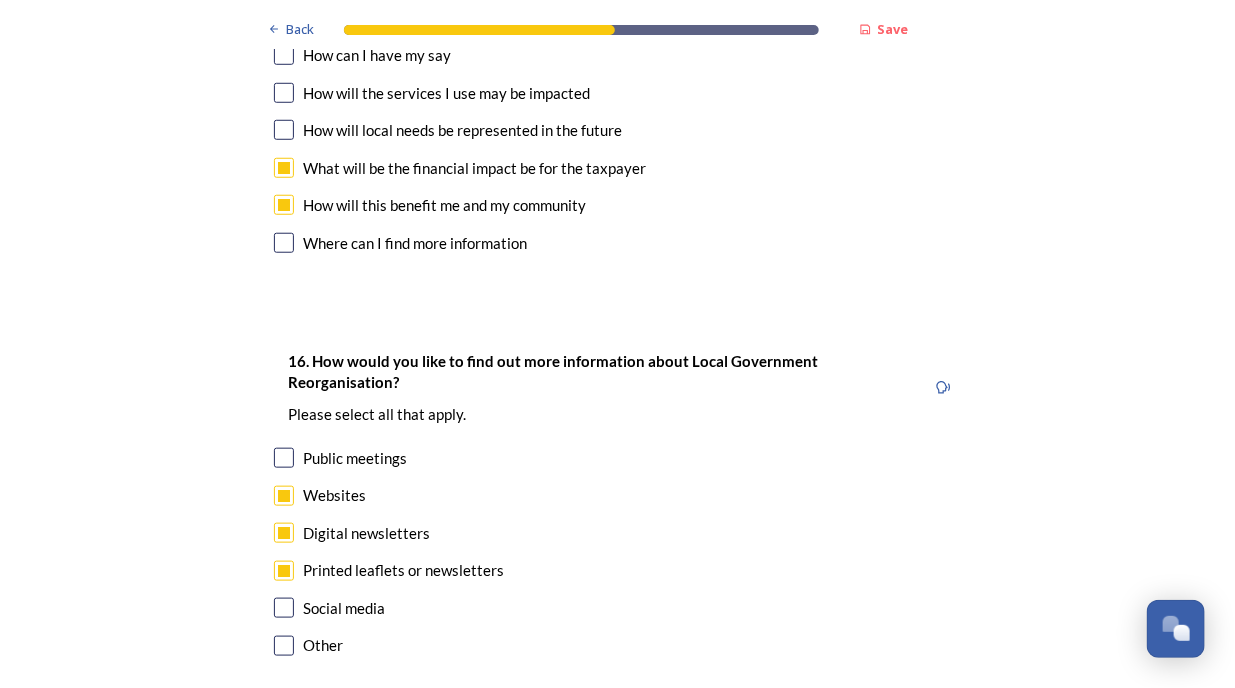 click at bounding box center (284, 608) 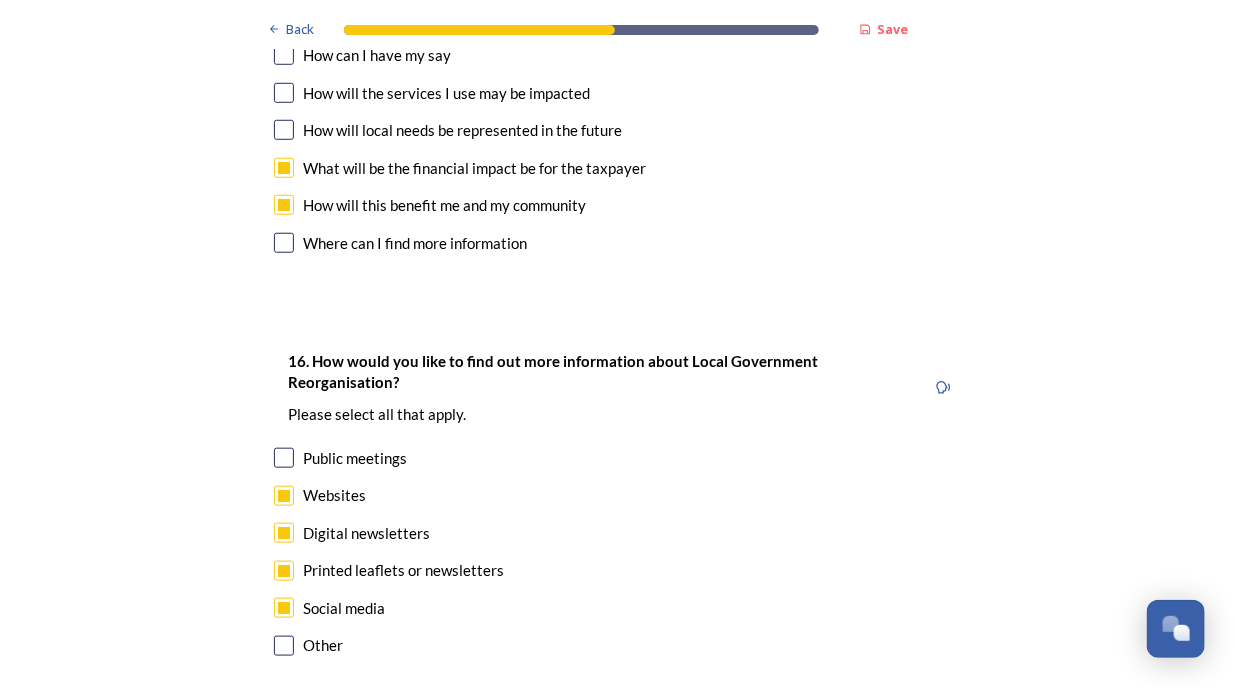 click on "16. How would you like to find out more information about Local Government Reorganisation?  ﻿Please select all that apply. Public meetings Websites Digital newsletters Printed leaflets or newsletters Social media Other" at bounding box center [618, 505] 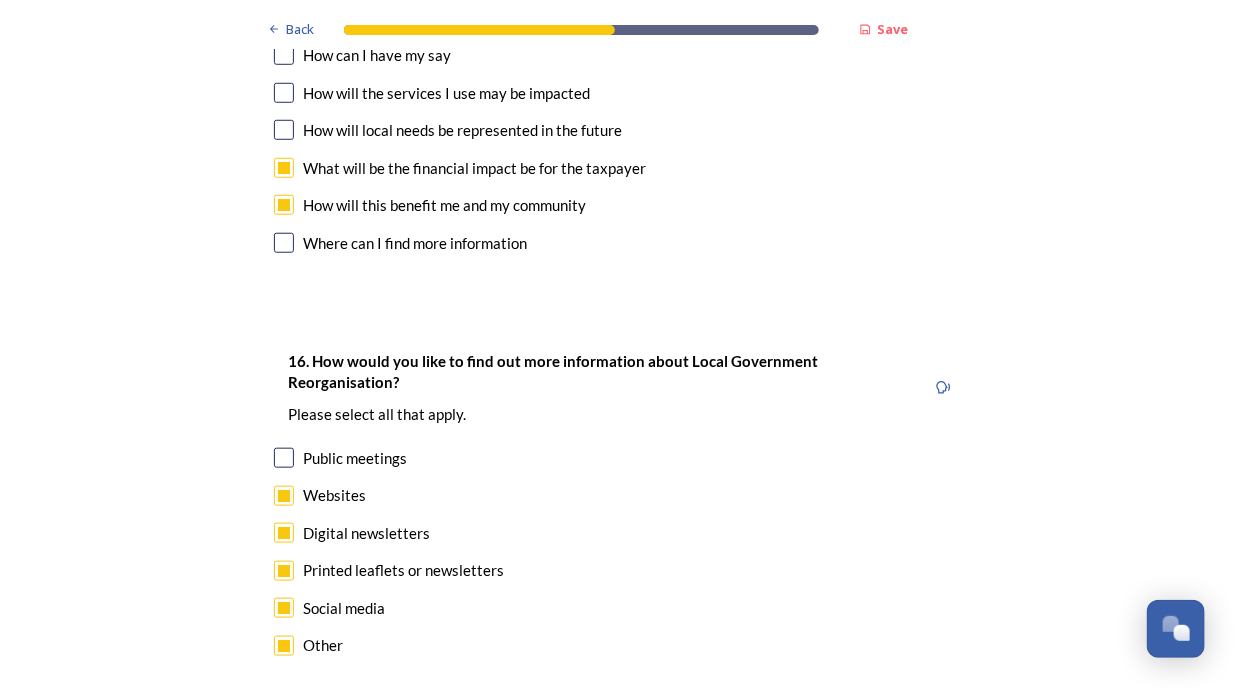 click at bounding box center [284, 646] 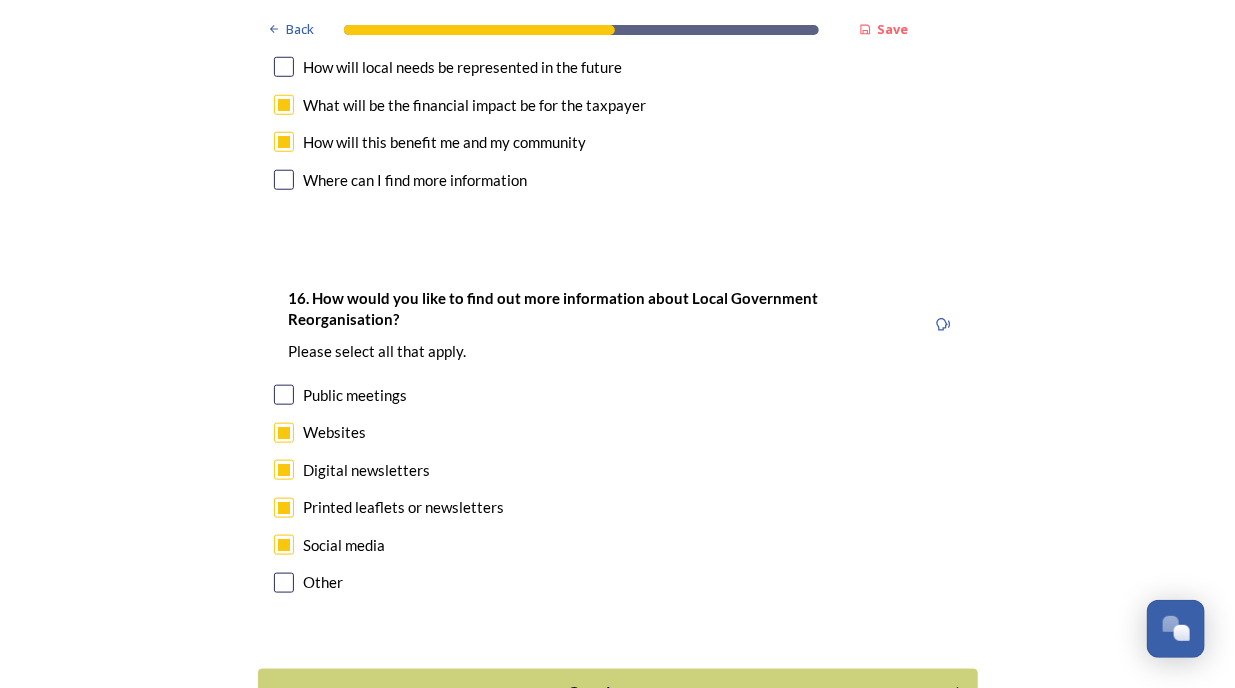 scroll, scrollTop: 6402, scrollLeft: 0, axis: vertical 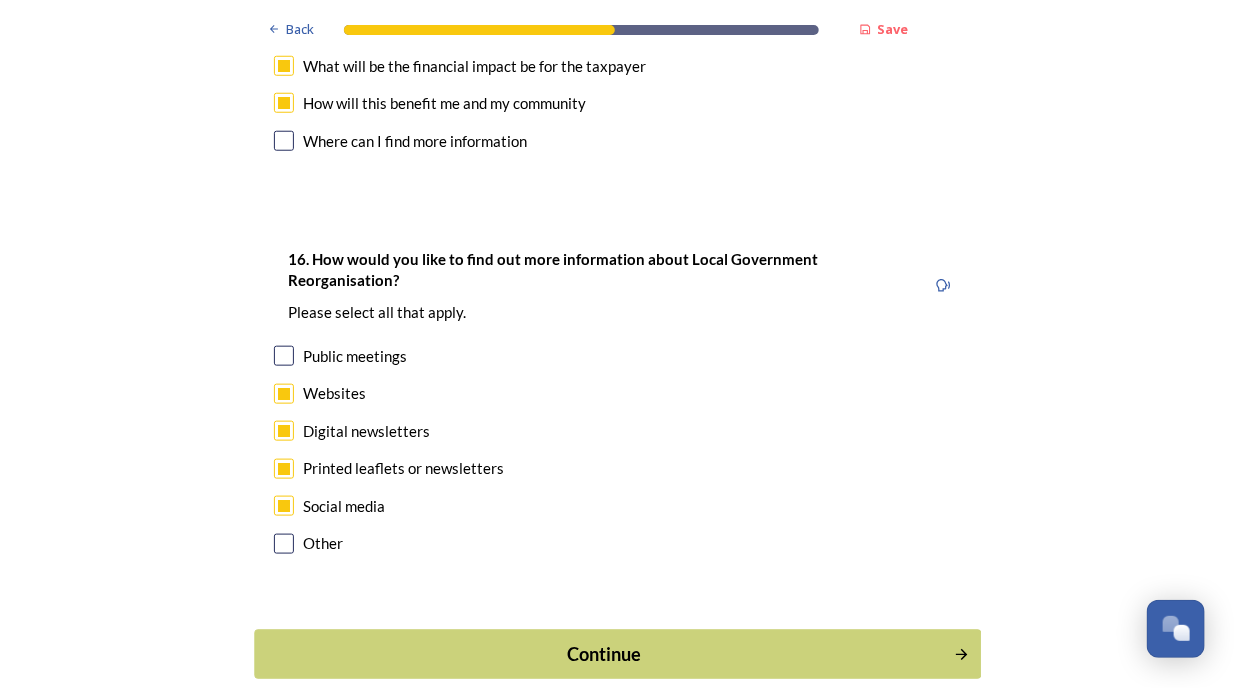 click on "Continue" at bounding box center (603, 654) 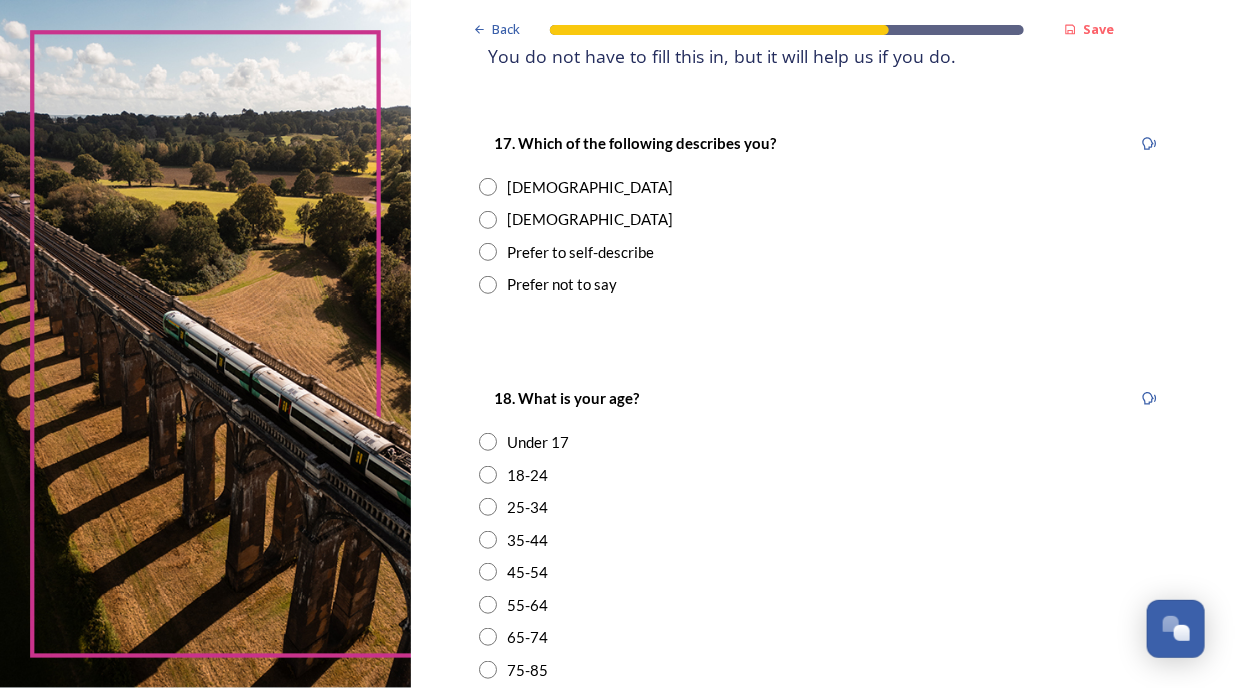 scroll, scrollTop: 300, scrollLeft: 0, axis: vertical 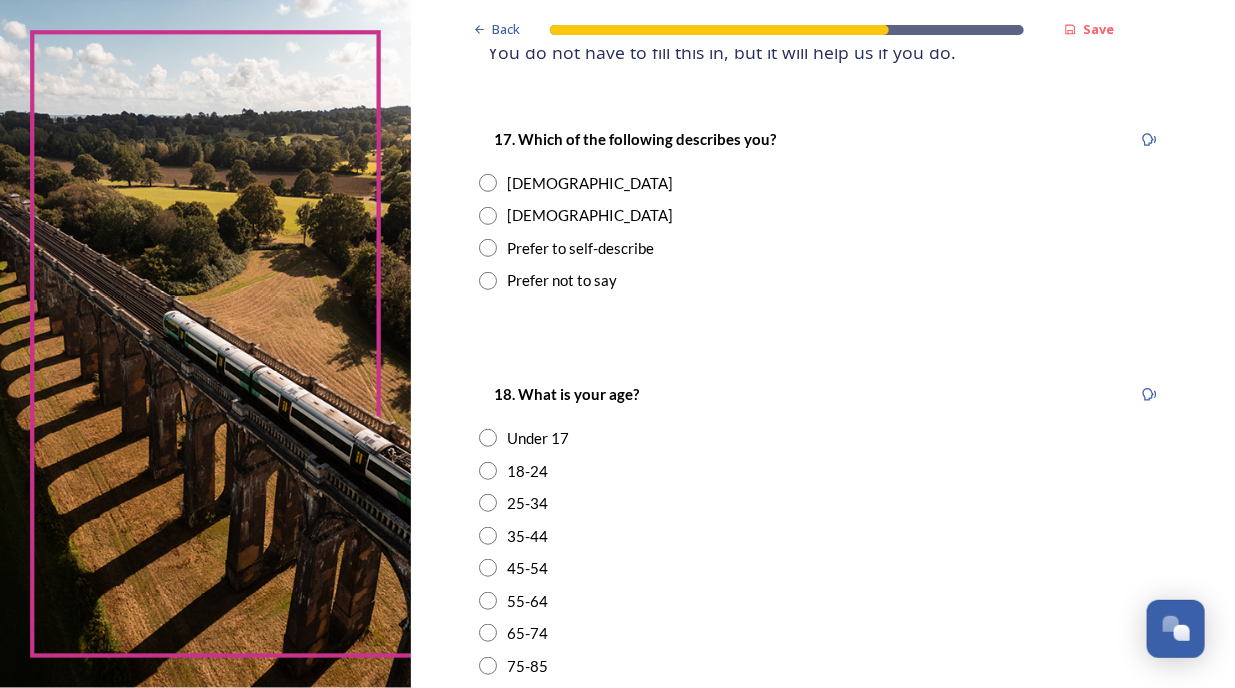 click at bounding box center (488, 183) 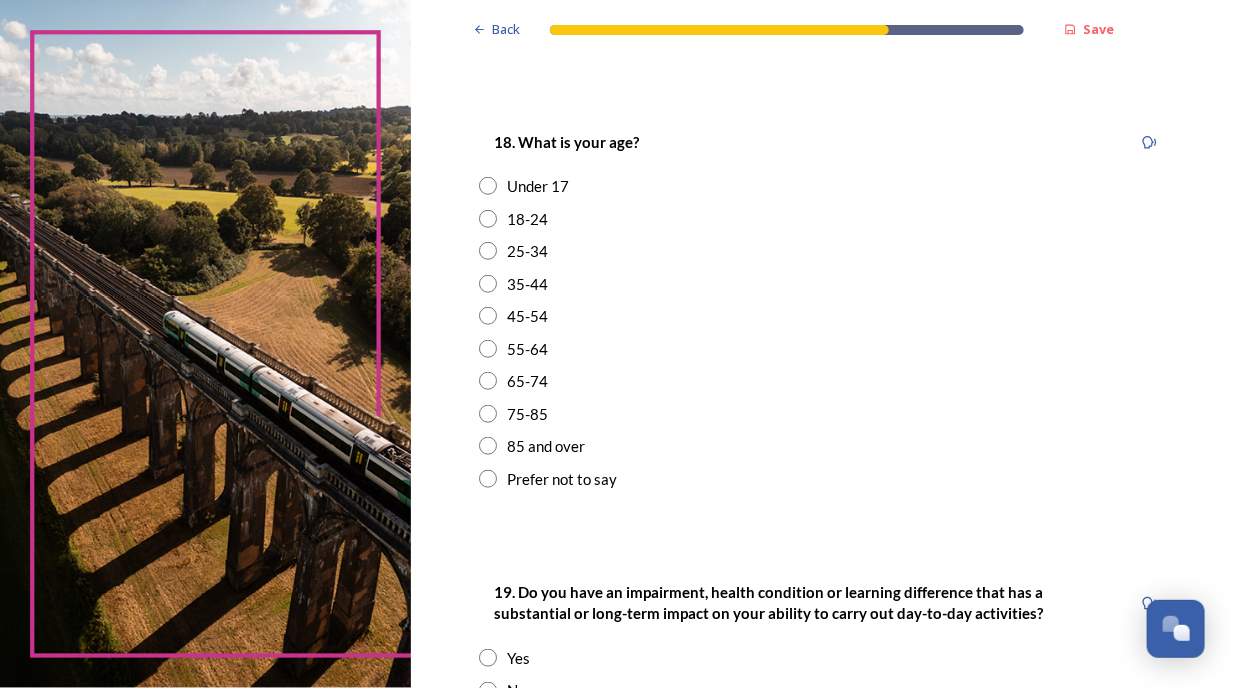 scroll, scrollTop: 700, scrollLeft: 0, axis: vertical 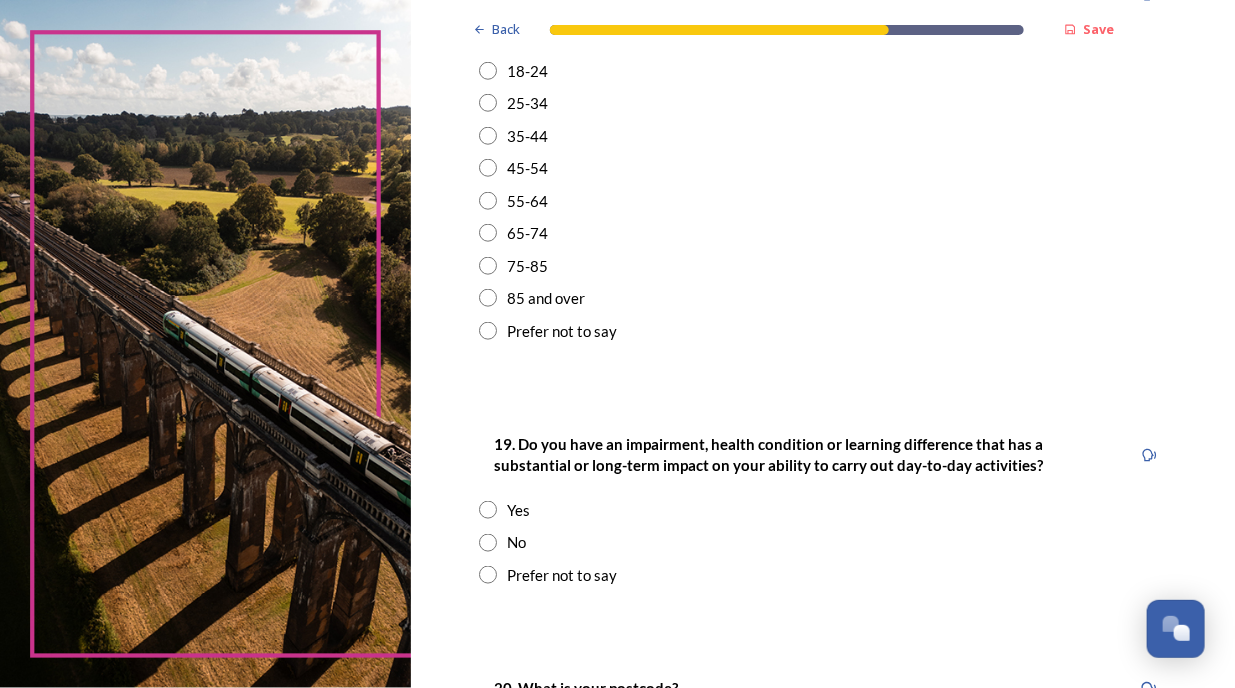 click at bounding box center [488, 201] 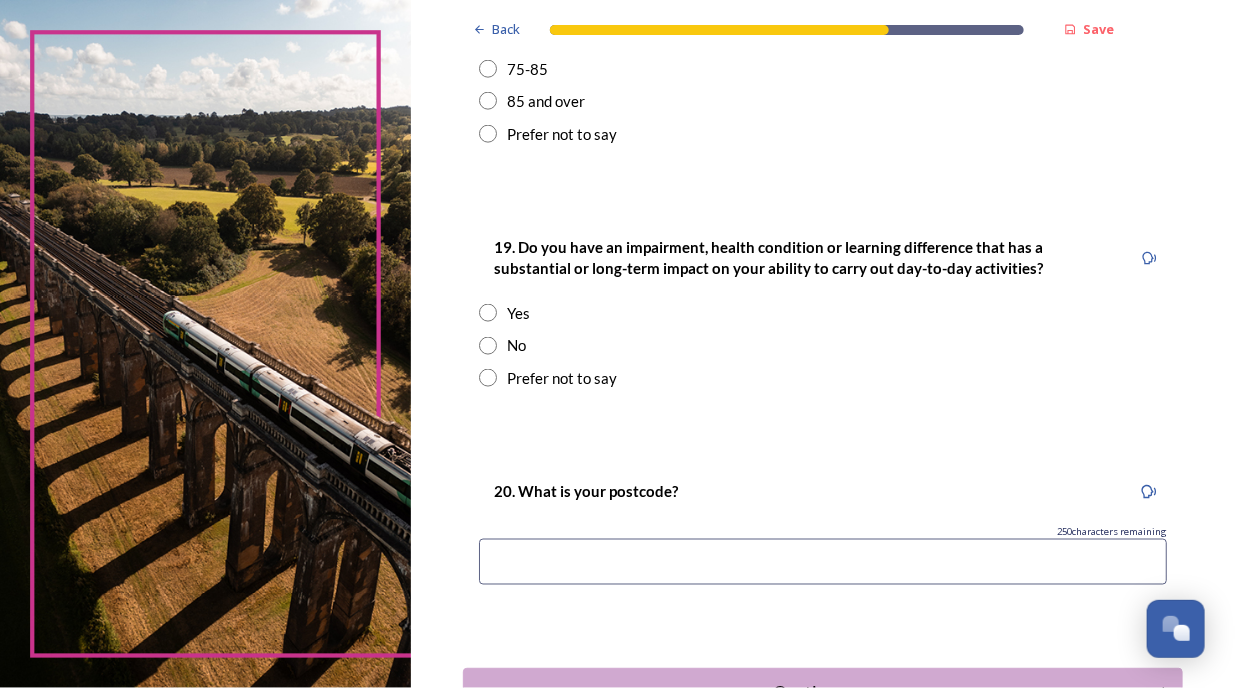 scroll, scrollTop: 900, scrollLeft: 0, axis: vertical 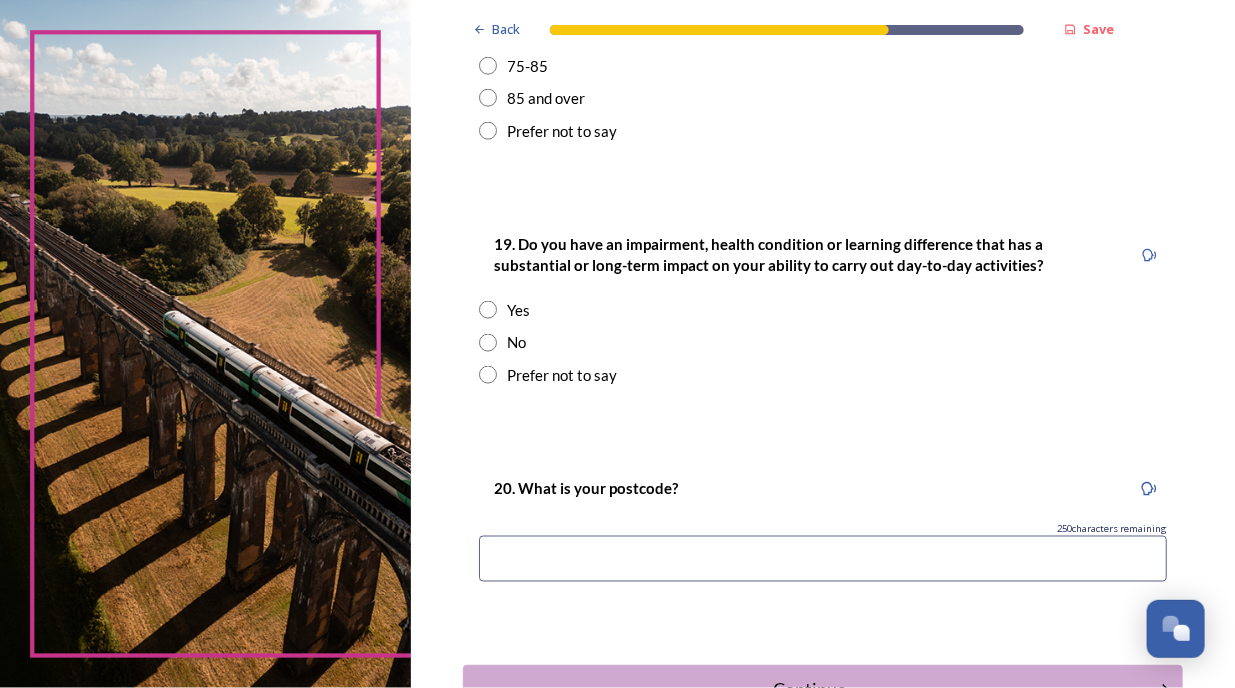 click at bounding box center [488, 343] 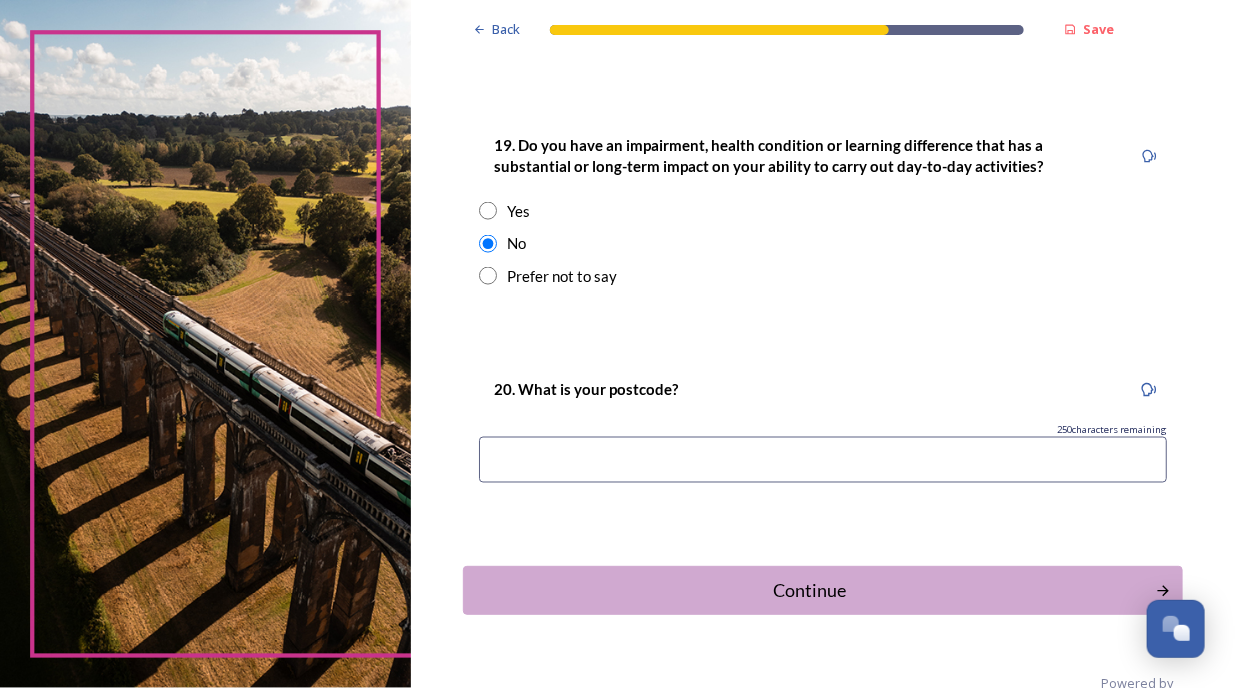scroll, scrollTop: 1040, scrollLeft: 0, axis: vertical 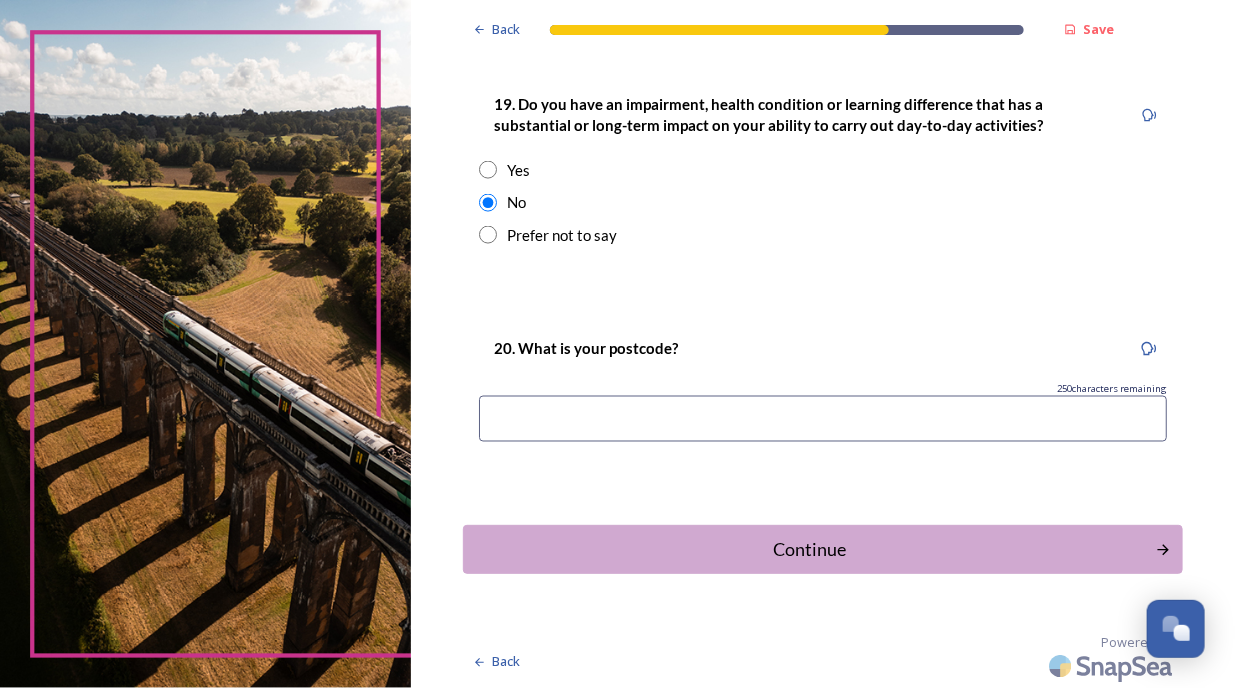 click at bounding box center [823, 419] 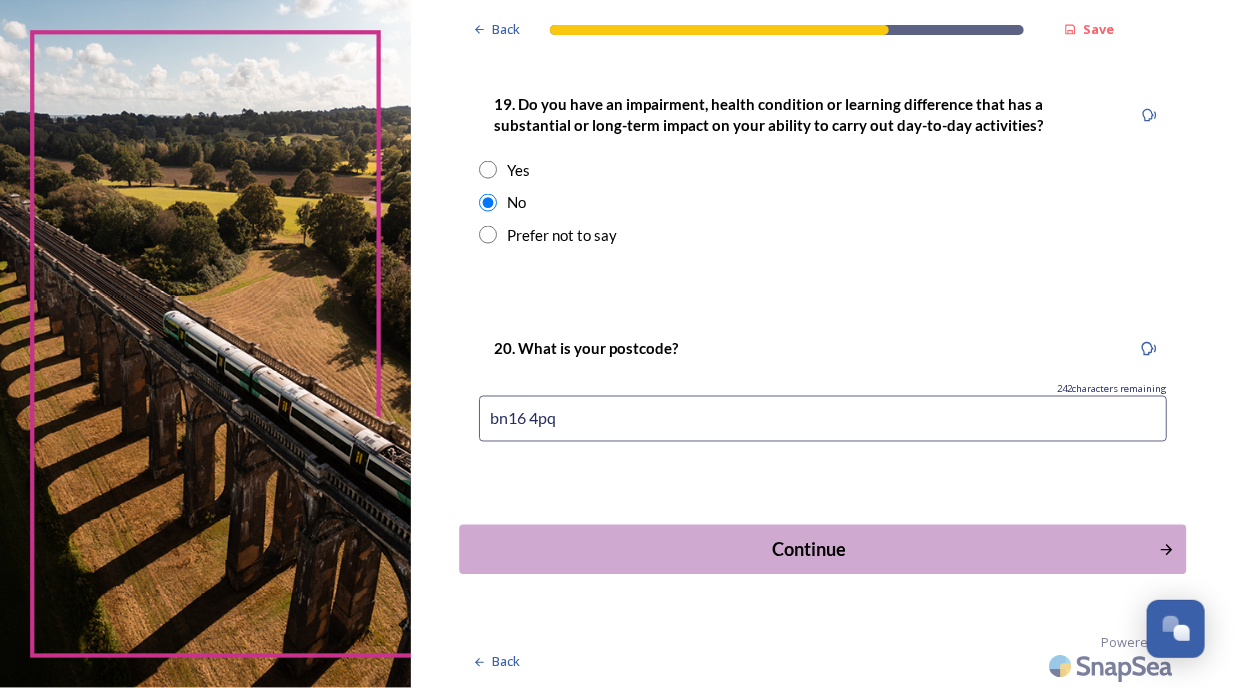 type on "bn16 4pq" 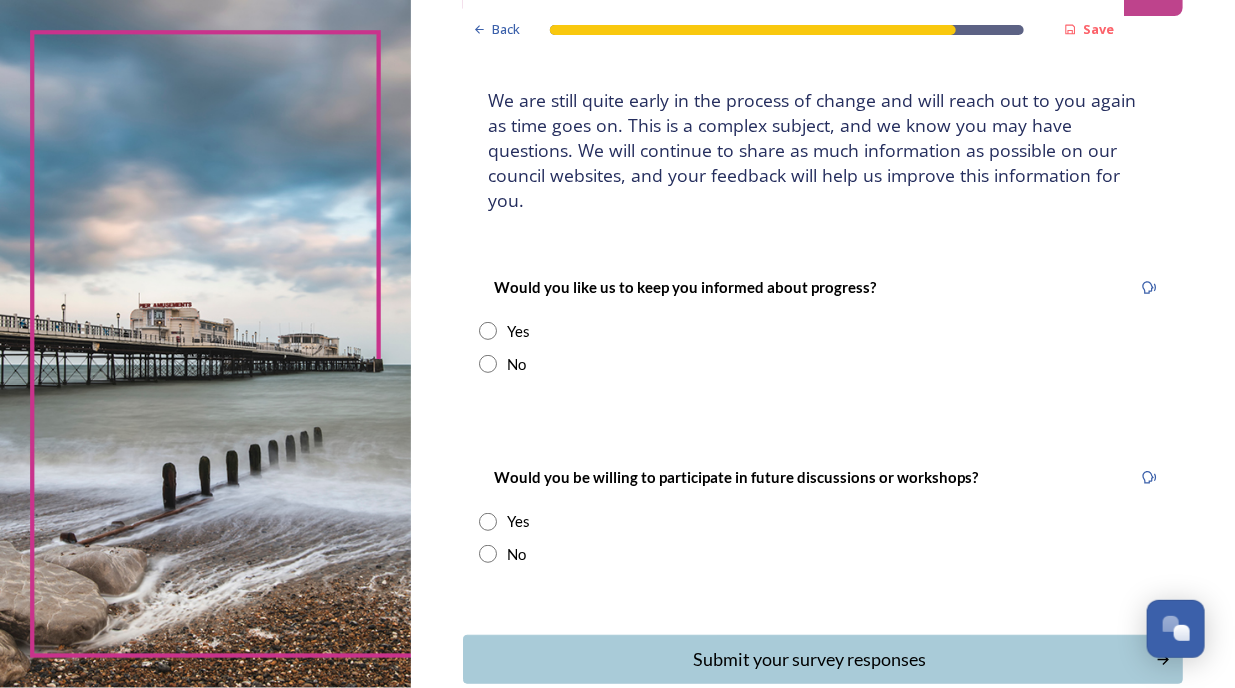 scroll, scrollTop: 195, scrollLeft: 0, axis: vertical 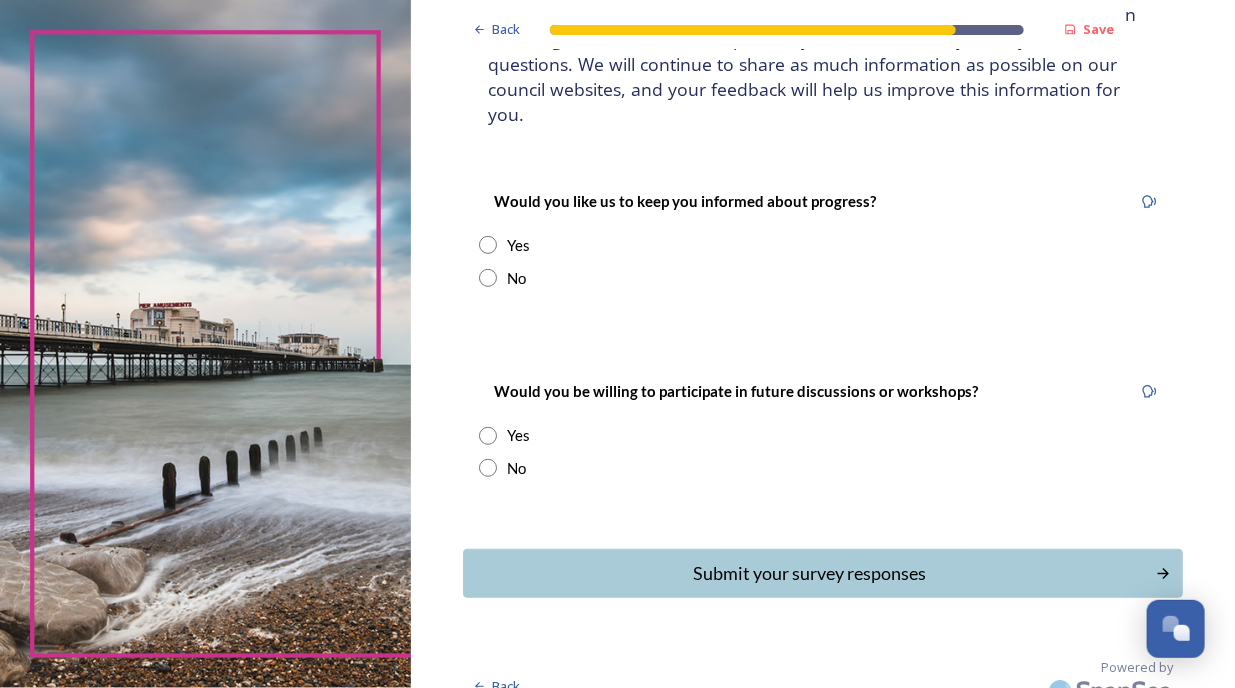 click on "Yes" at bounding box center (518, 245) 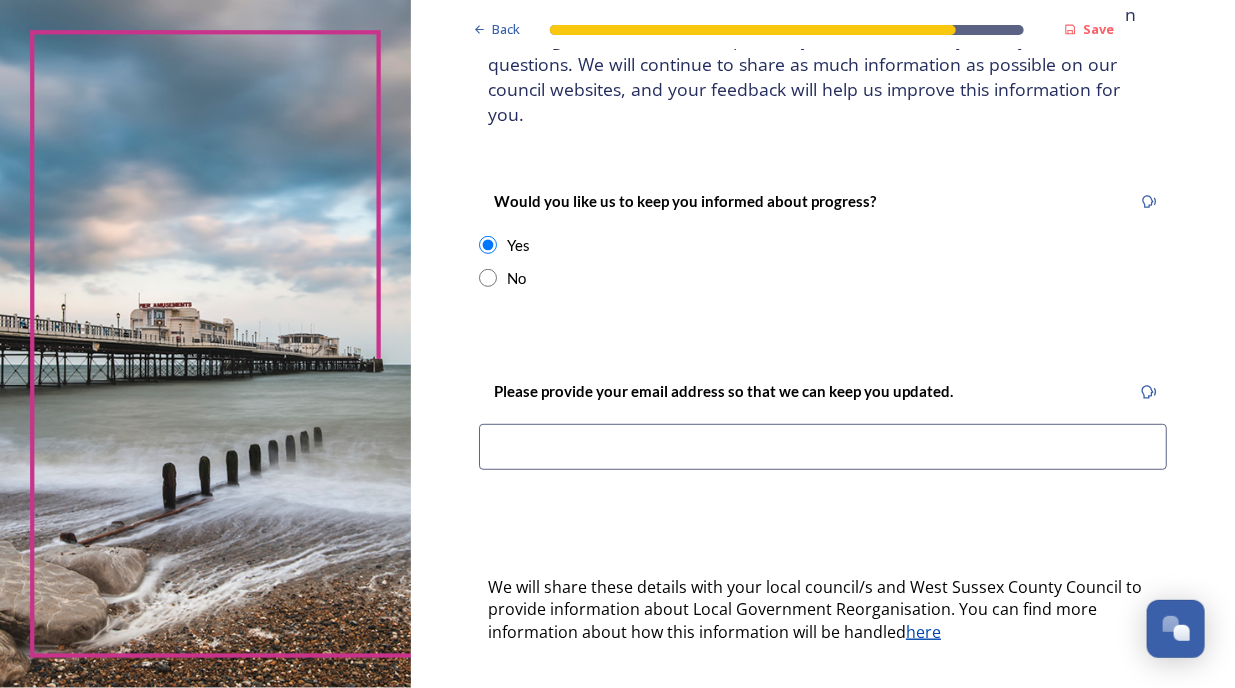 click at bounding box center [823, 447] 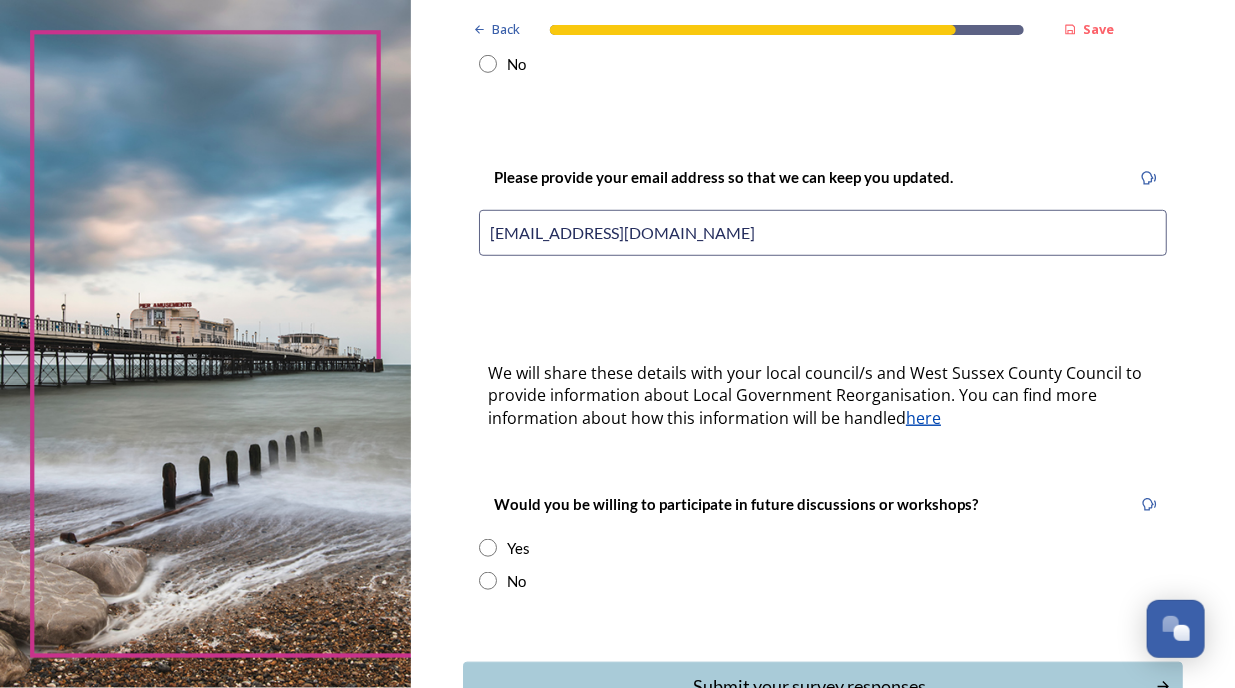 scroll, scrollTop: 521, scrollLeft: 0, axis: vertical 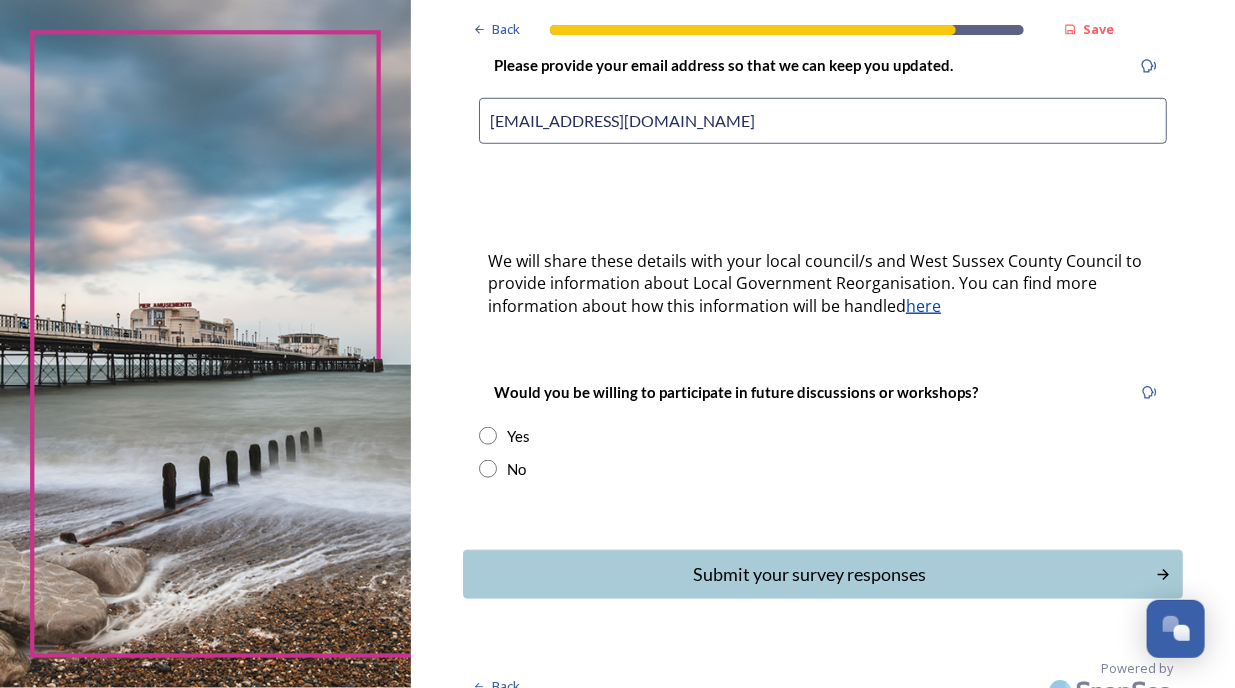 click on "Yes" at bounding box center [518, 436] 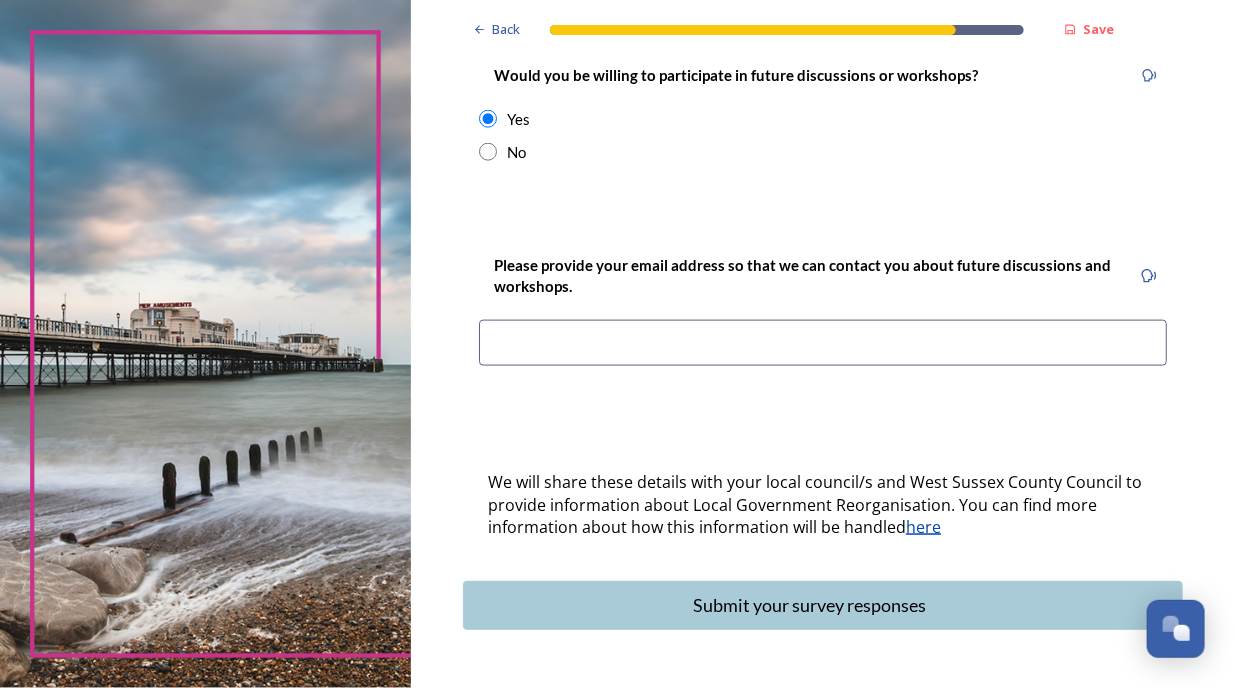 scroll, scrollTop: 868, scrollLeft: 0, axis: vertical 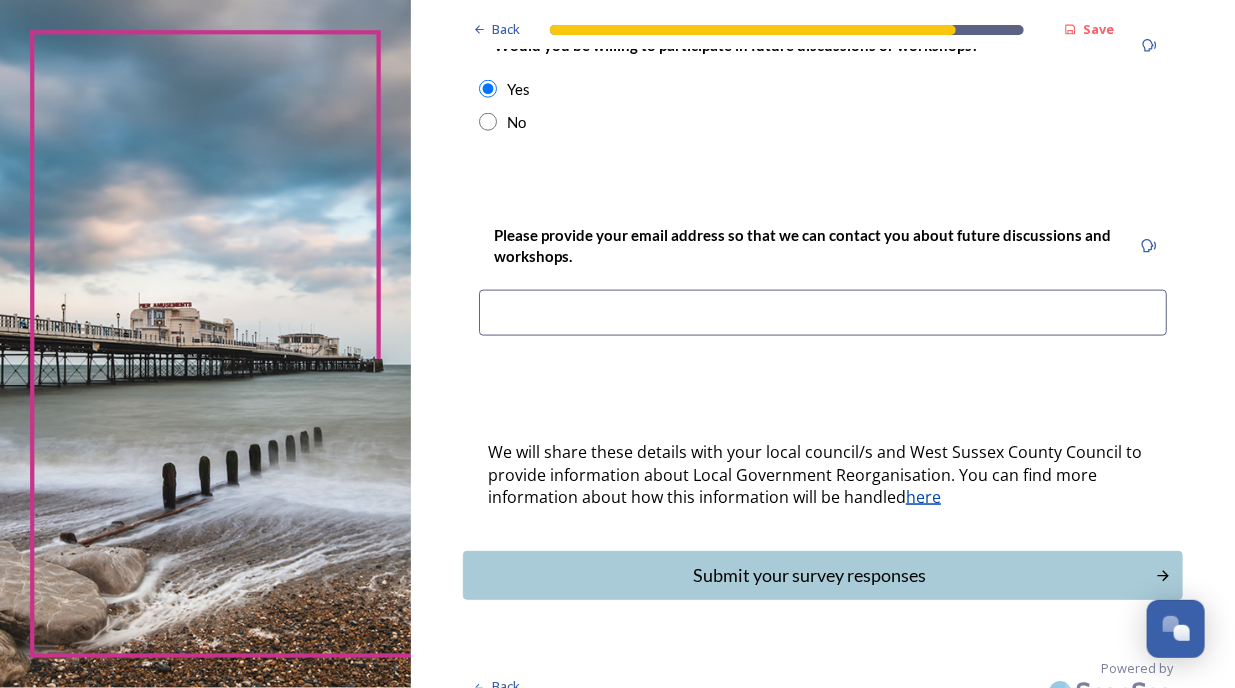 click at bounding box center [823, 313] 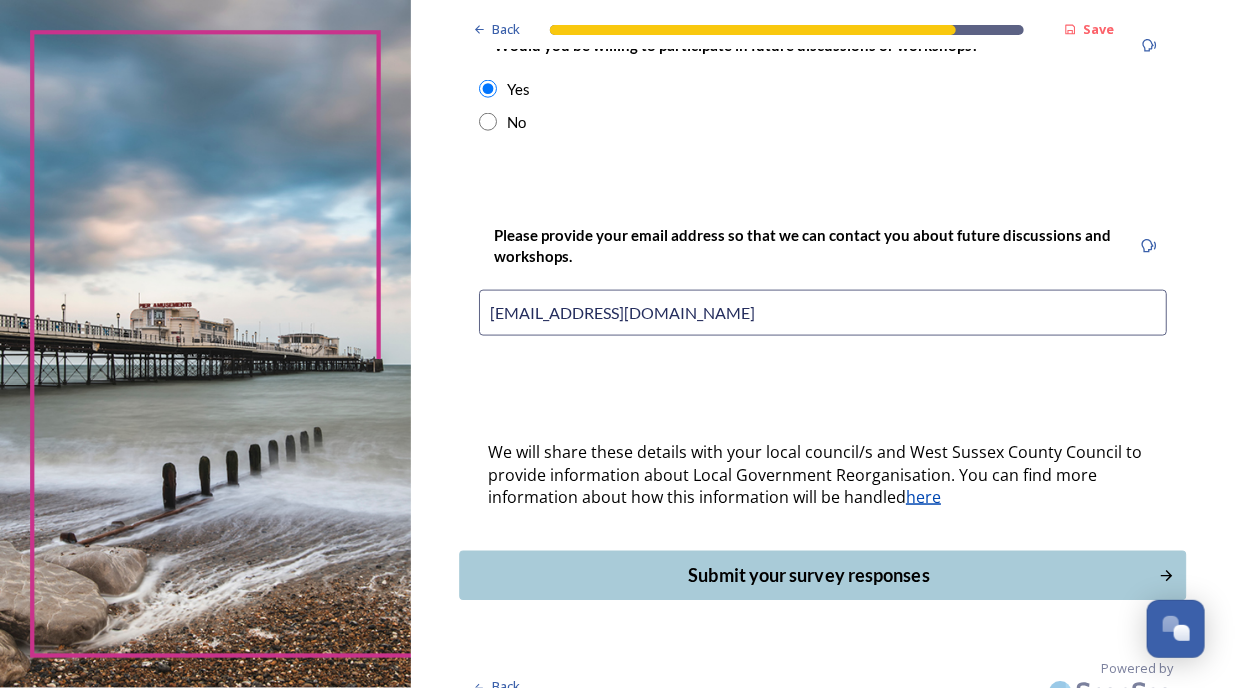 click on "Submit your survey responses" at bounding box center [809, 575] 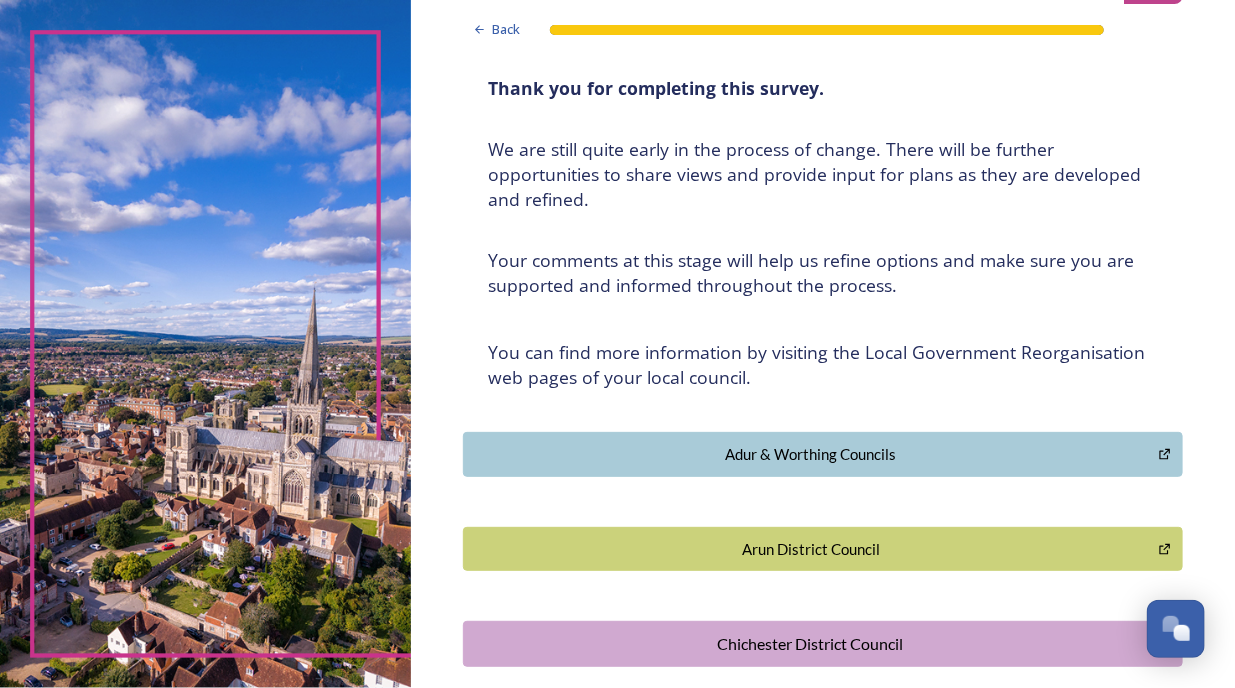 scroll, scrollTop: 94, scrollLeft: 0, axis: vertical 